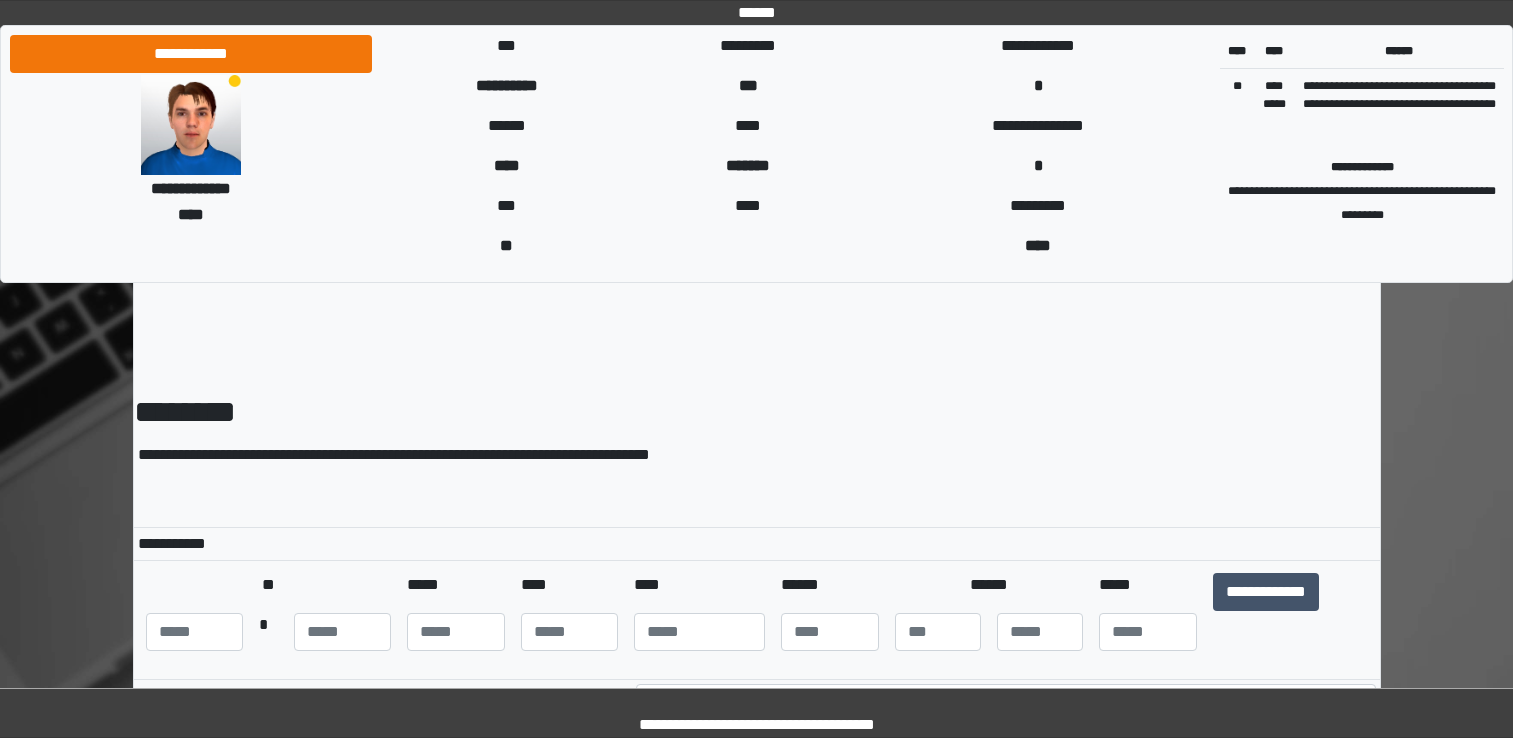select on "***" 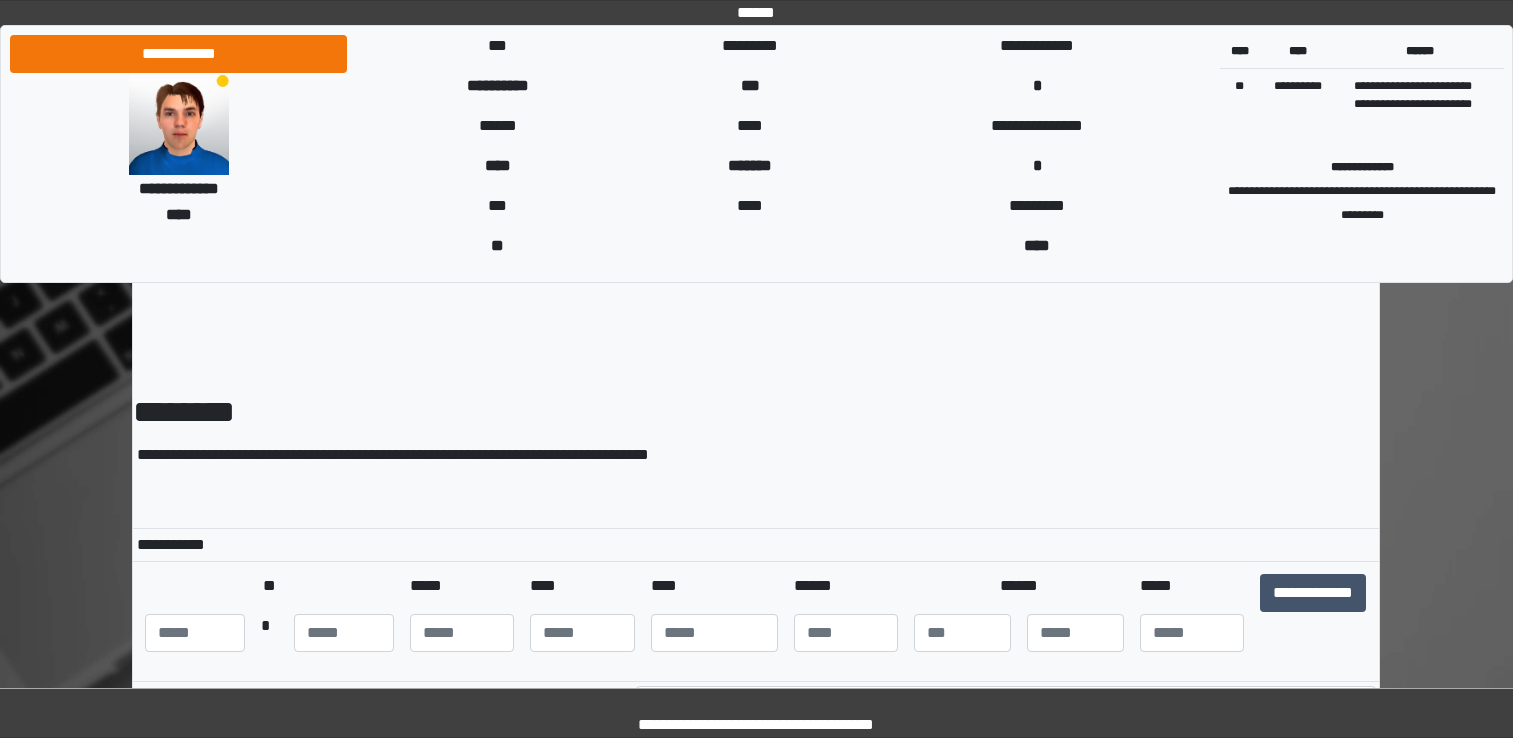 scroll, scrollTop: 730, scrollLeft: 0, axis: vertical 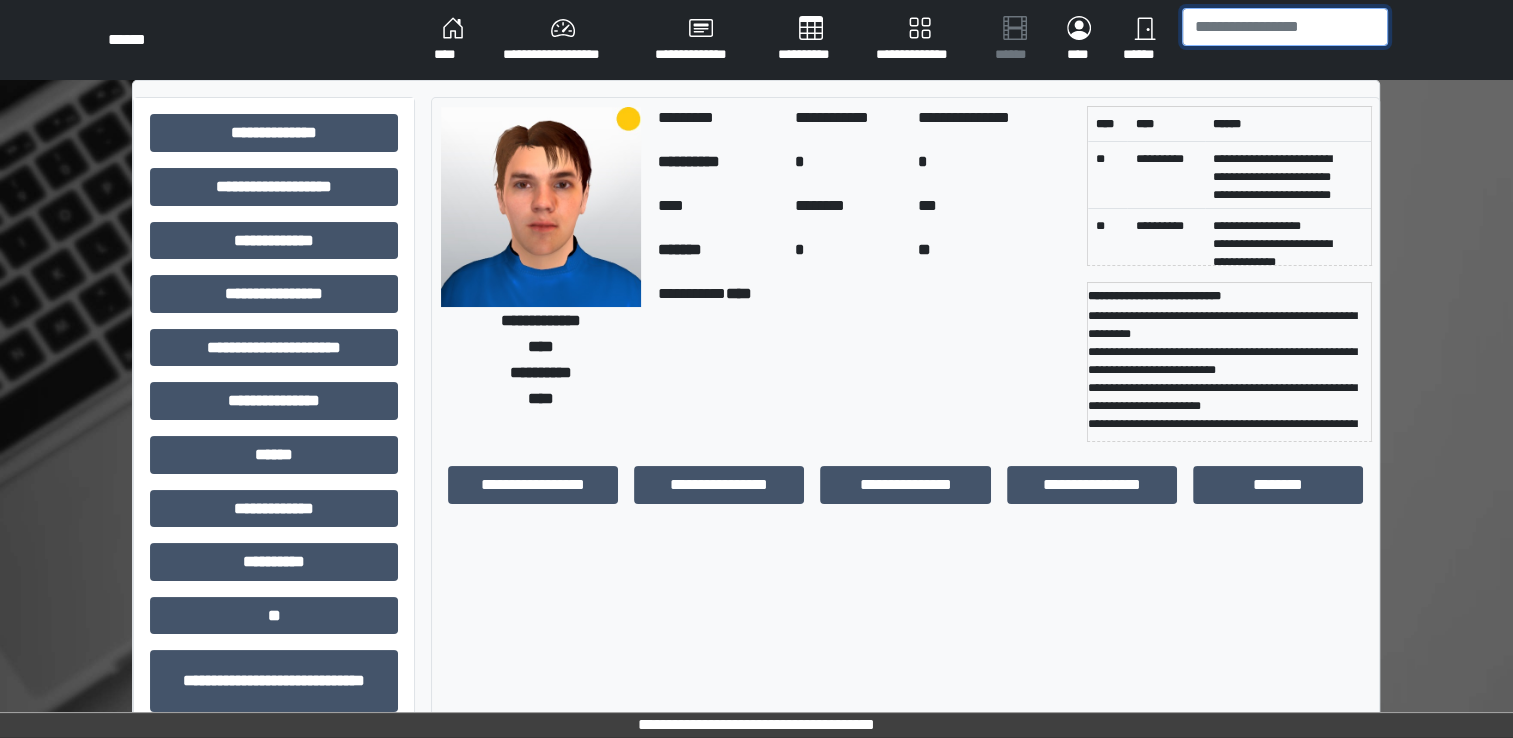 click at bounding box center [1285, 27] 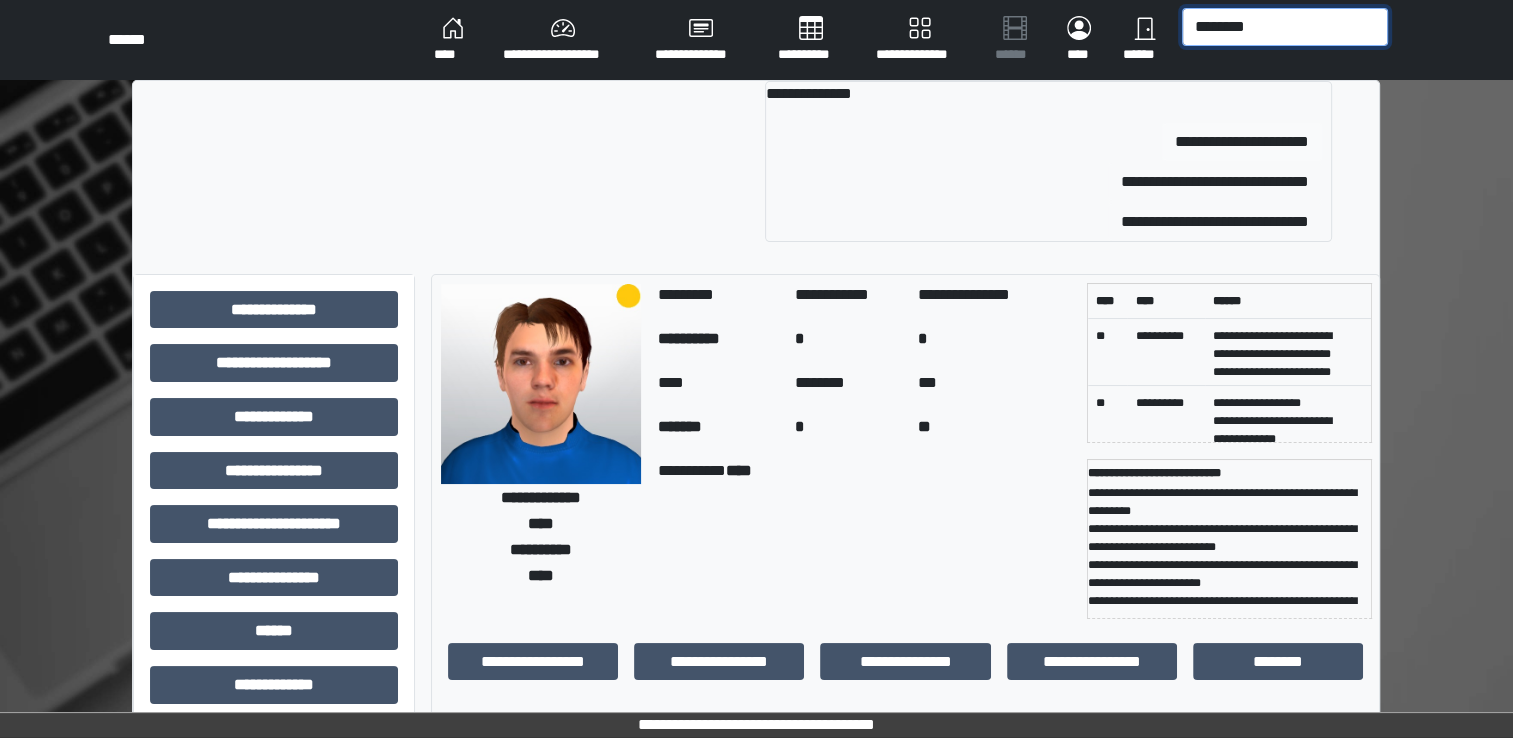 type on "********" 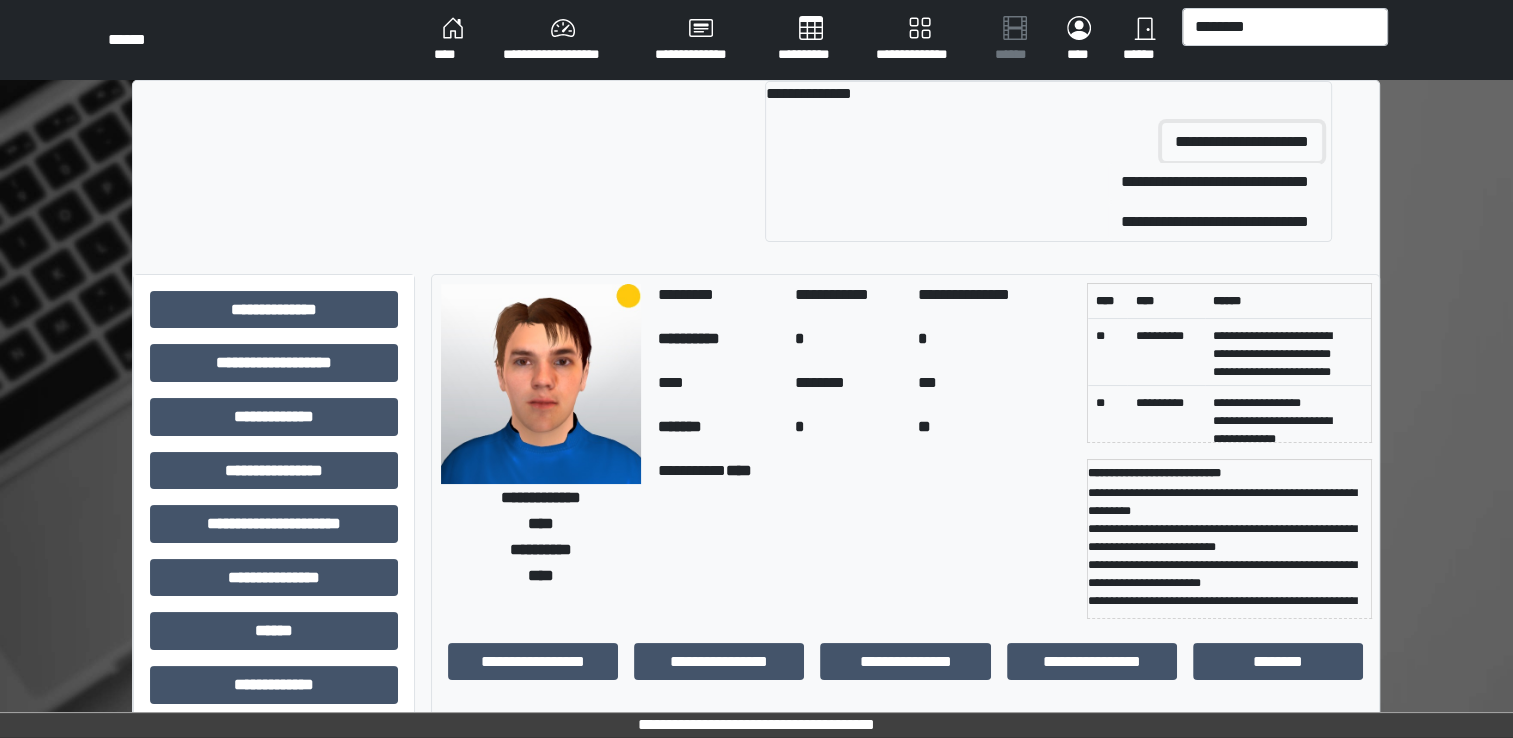 click on "**********" at bounding box center (1242, 142) 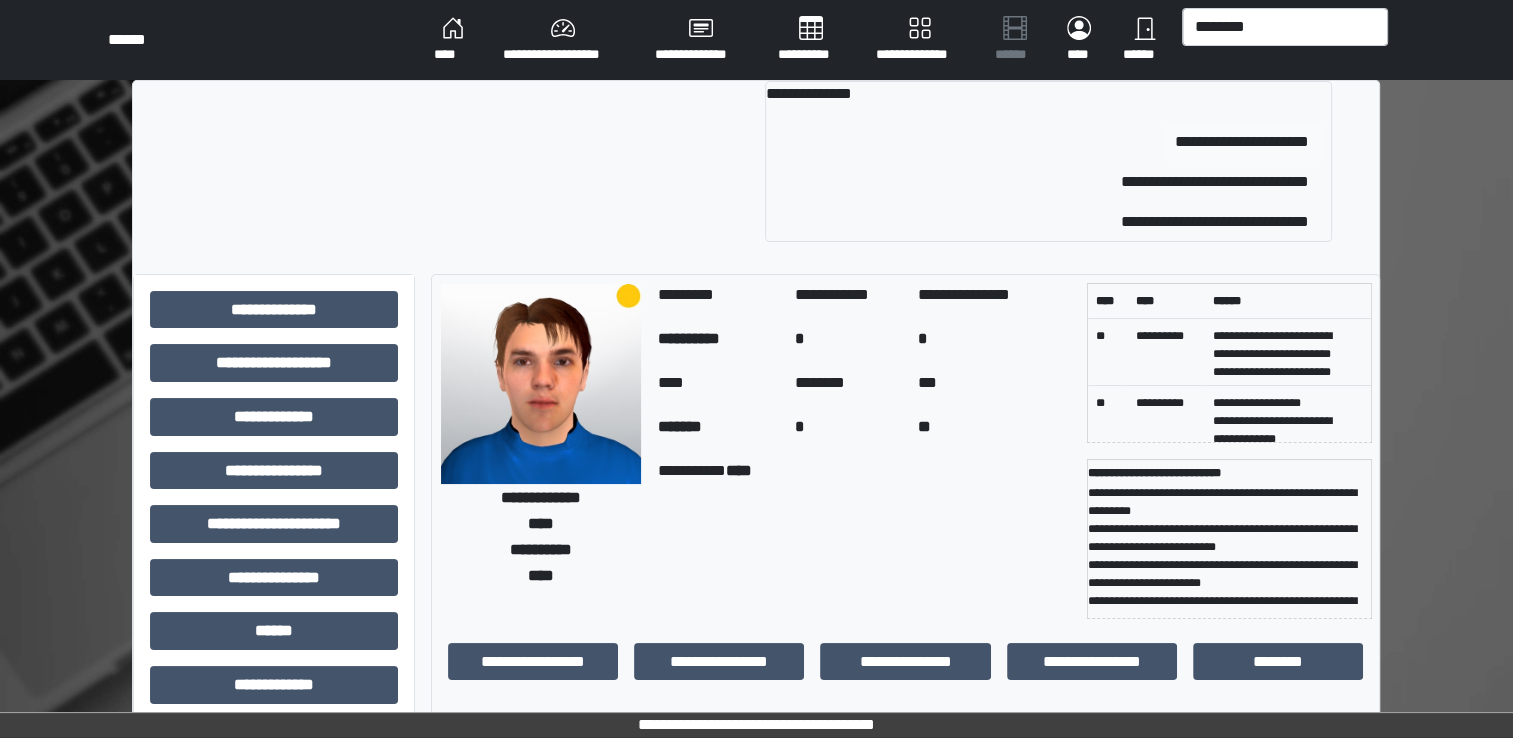 type 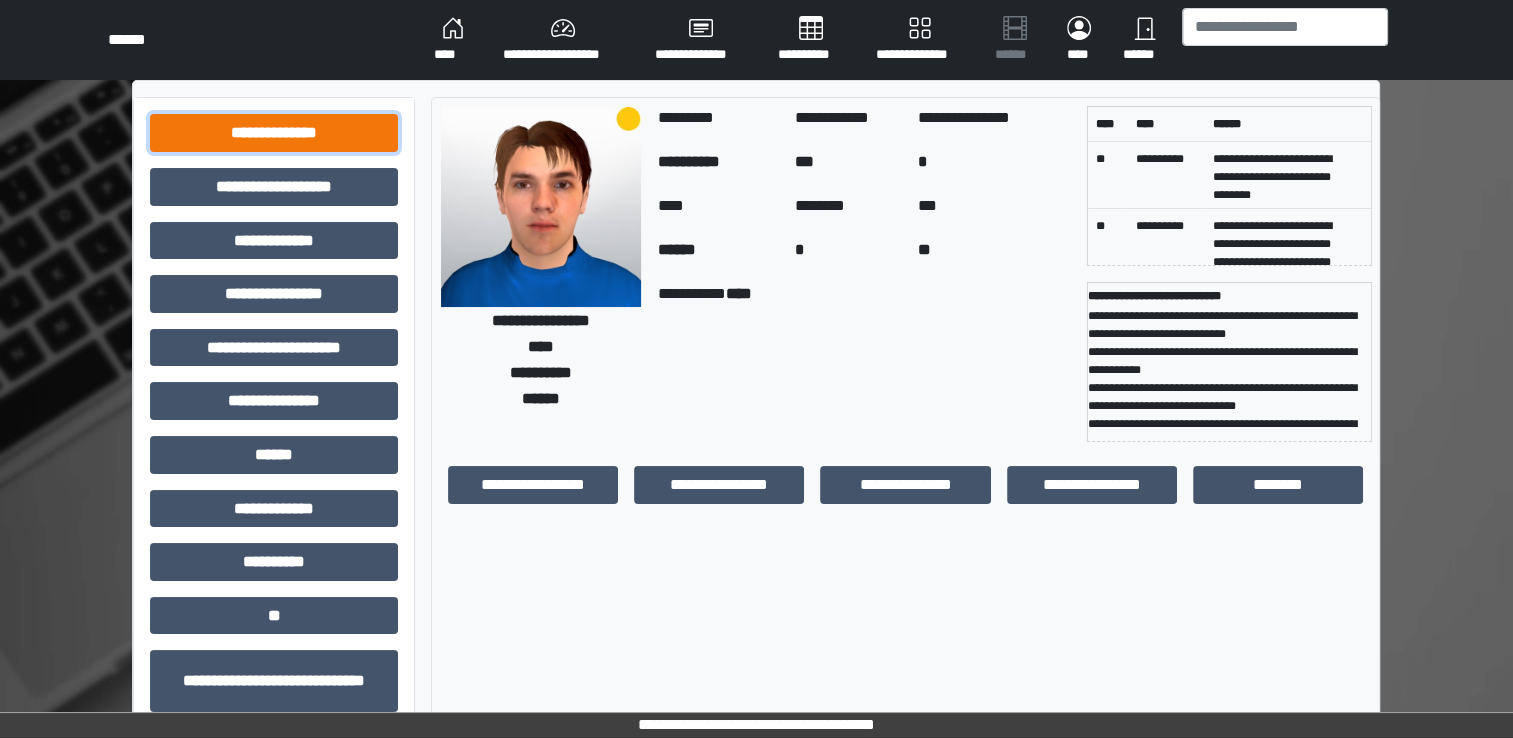 click on "**********" at bounding box center (274, 133) 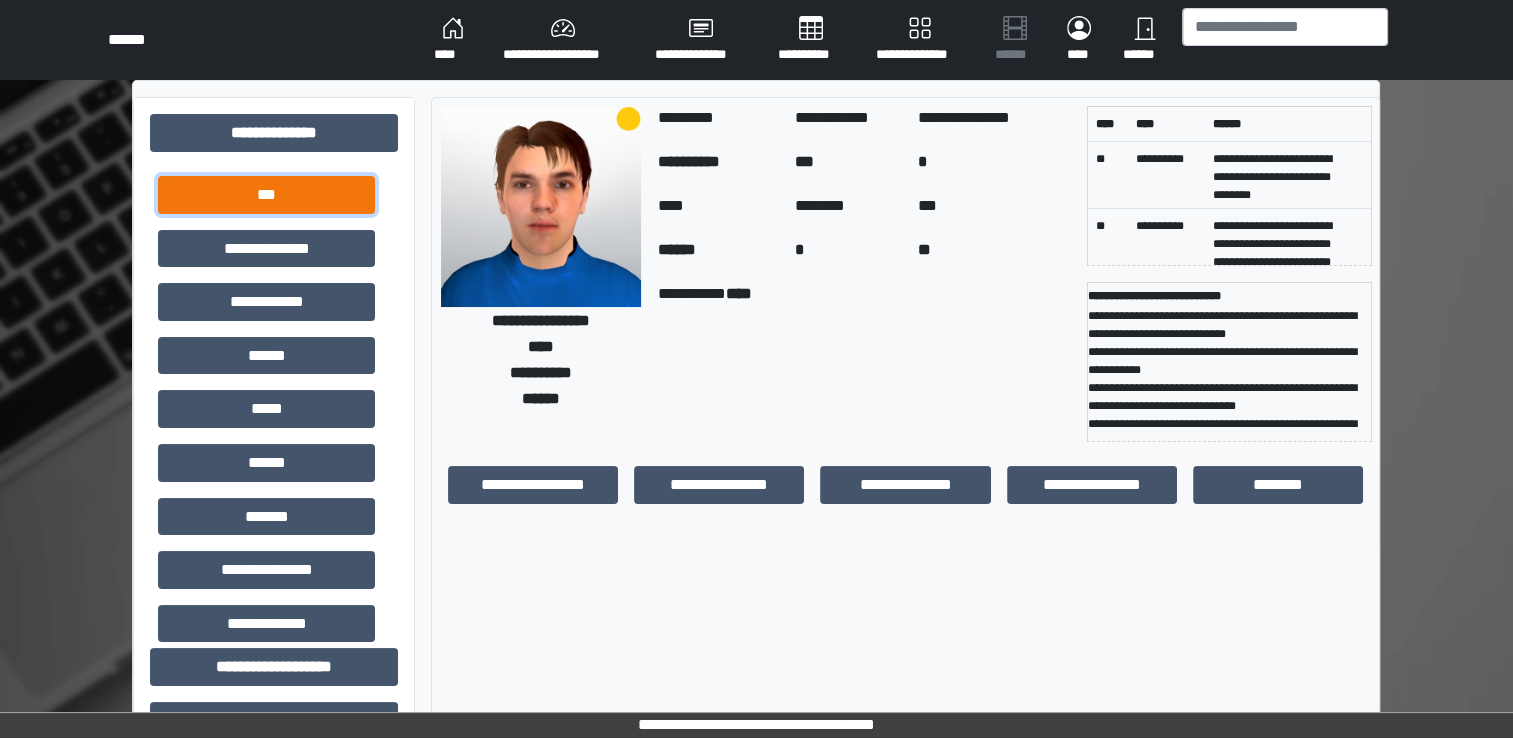 click on "***" at bounding box center (266, 195) 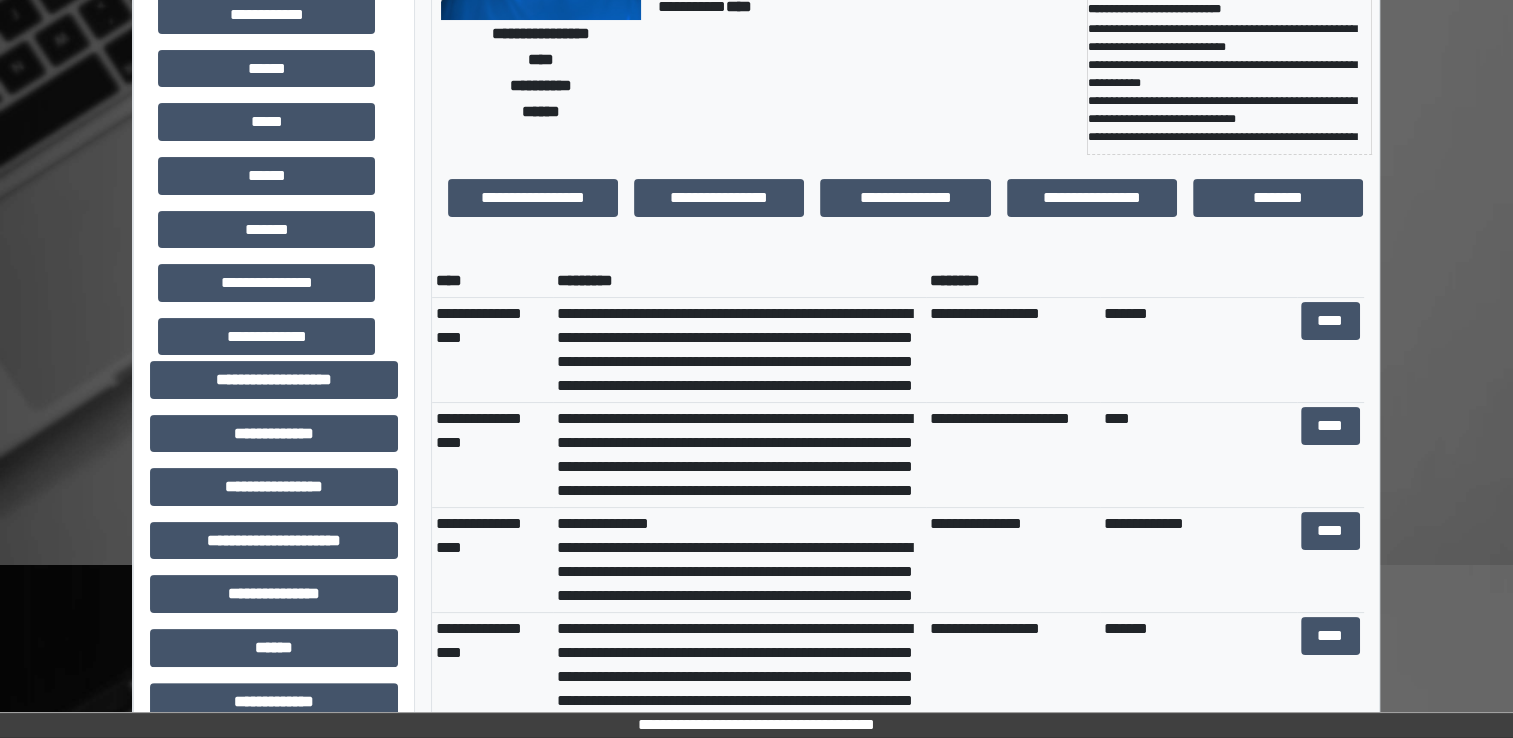 scroll, scrollTop: 288, scrollLeft: 0, axis: vertical 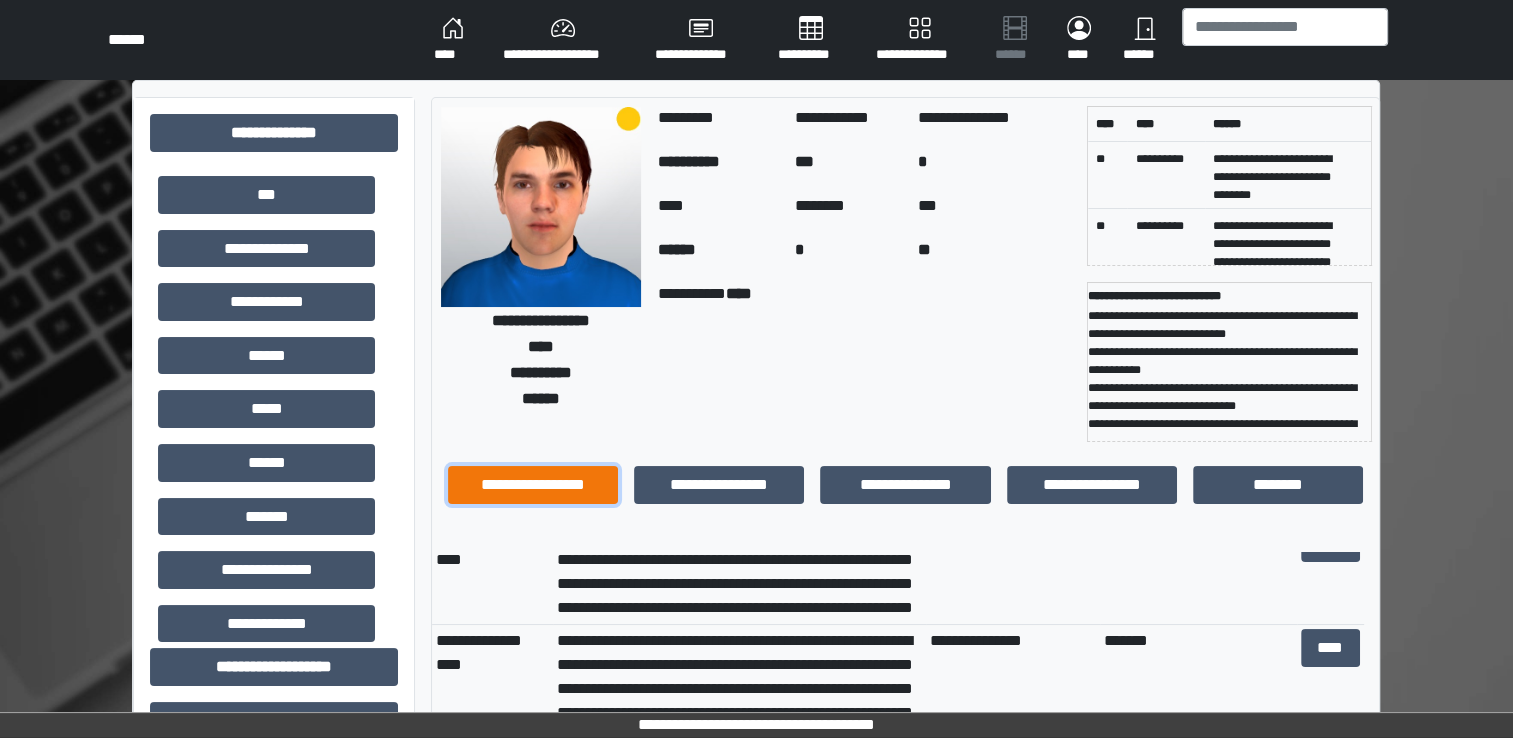 click on "**********" at bounding box center [533, 485] 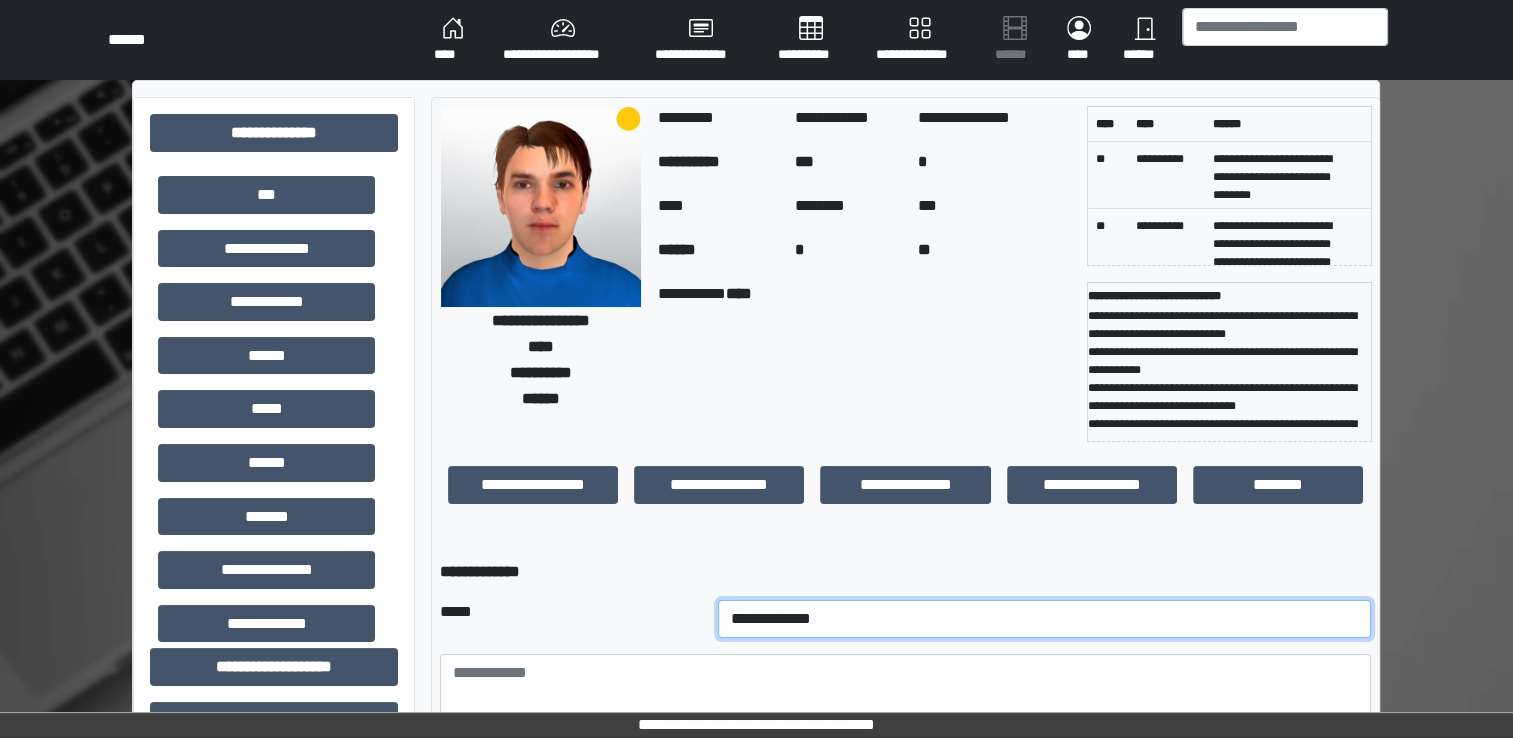 click on "**********" at bounding box center (1045, 619) 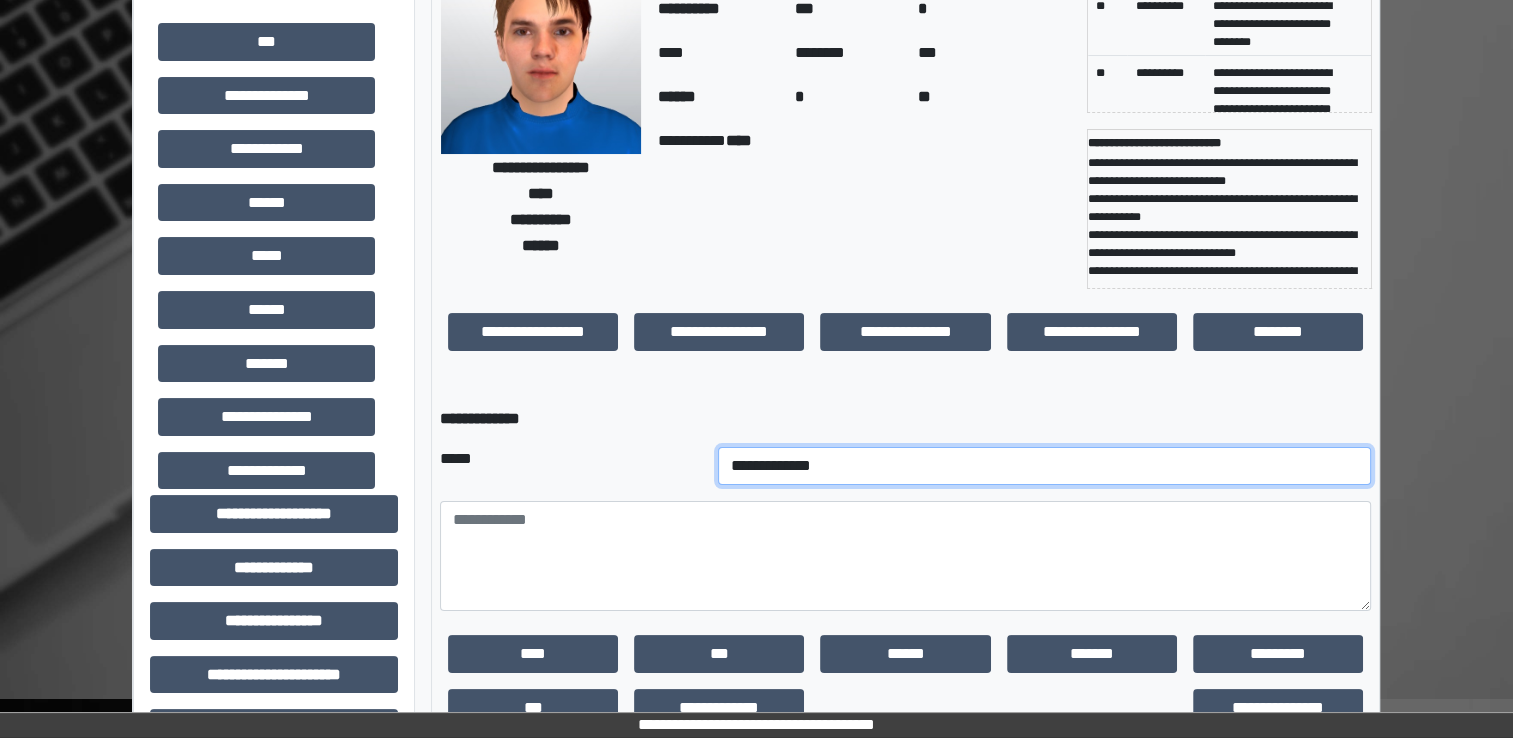 scroll, scrollTop: 177, scrollLeft: 0, axis: vertical 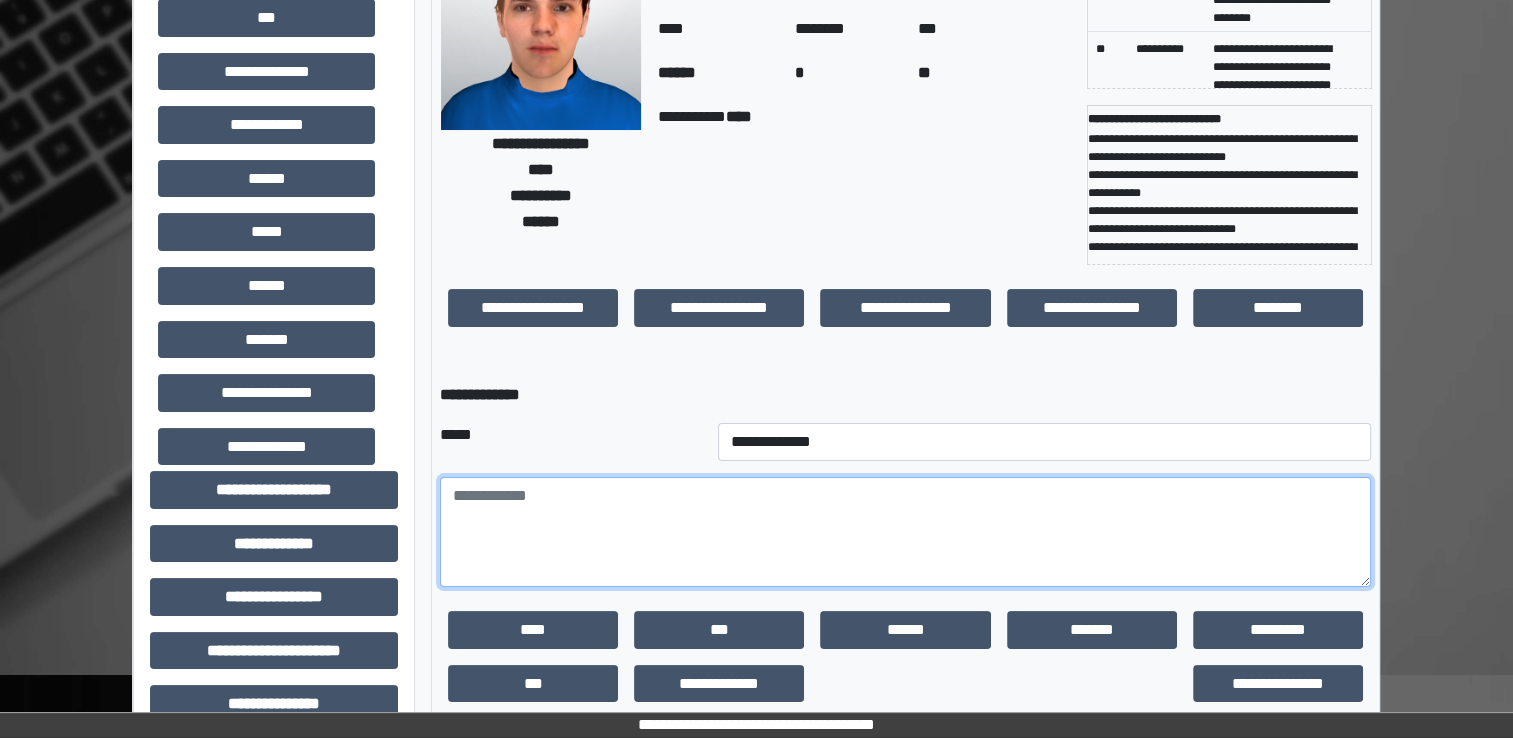 click at bounding box center [905, 532] 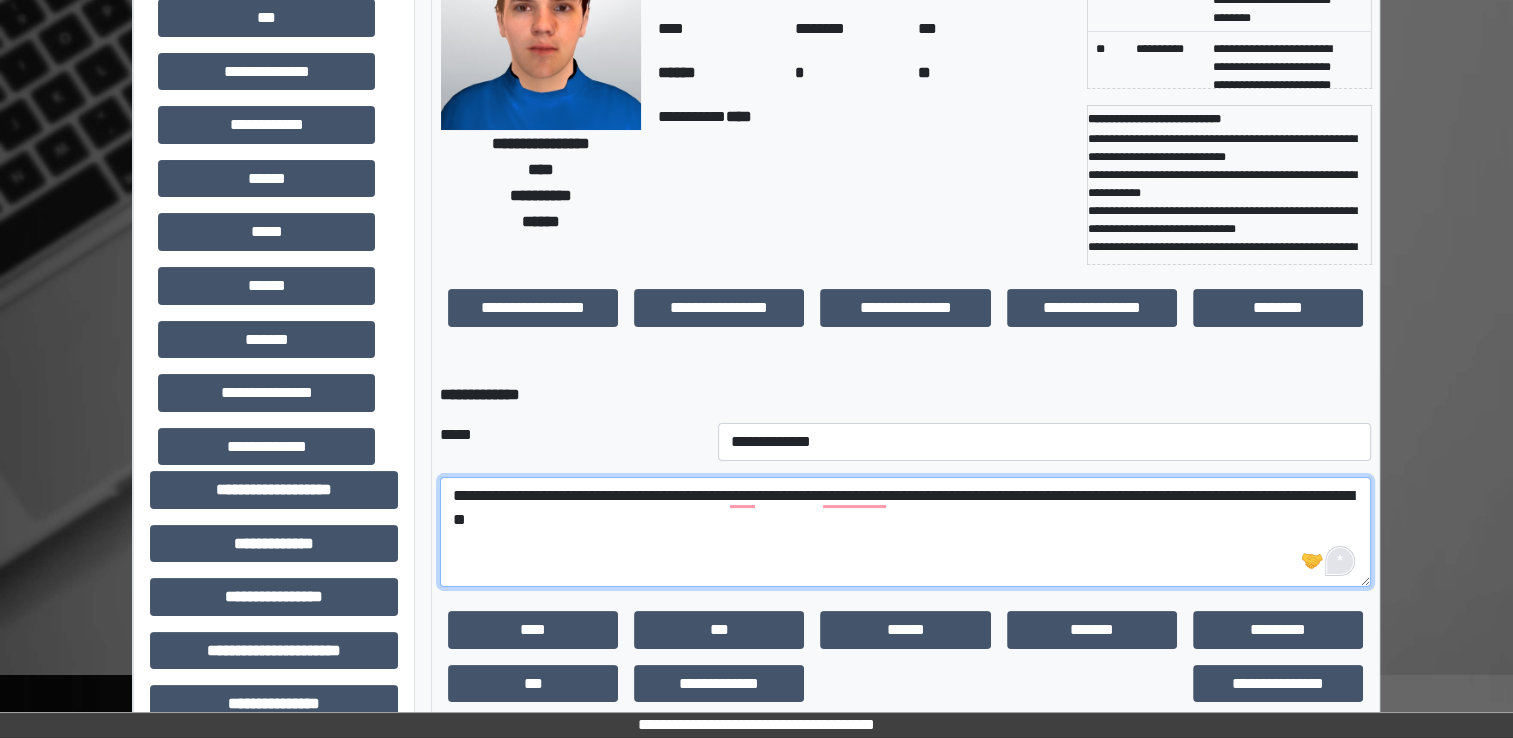 type on "**********" 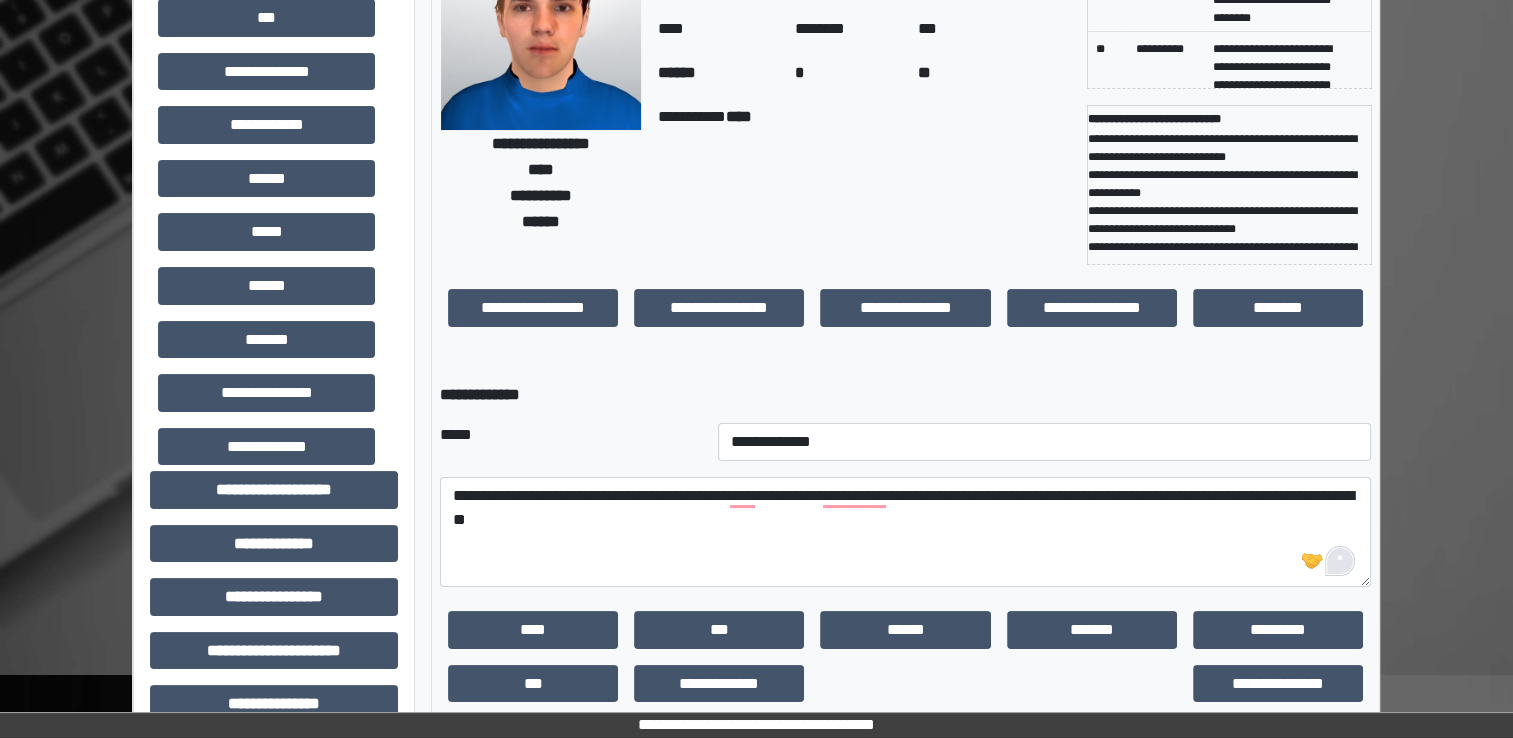 click on "*" at bounding box center (1340, 561) 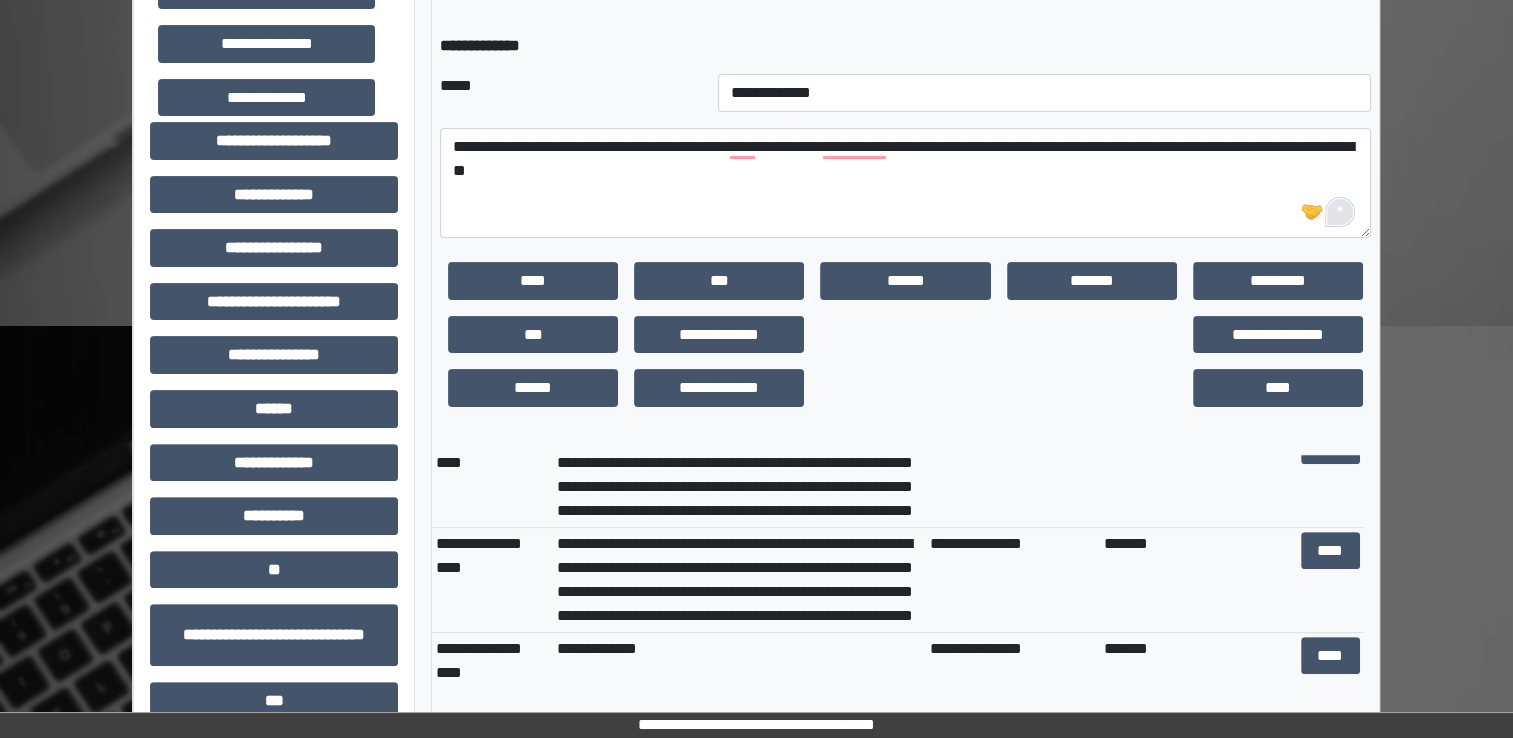 scroll, scrollTop: 528, scrollLeft: 0, axis: vertical 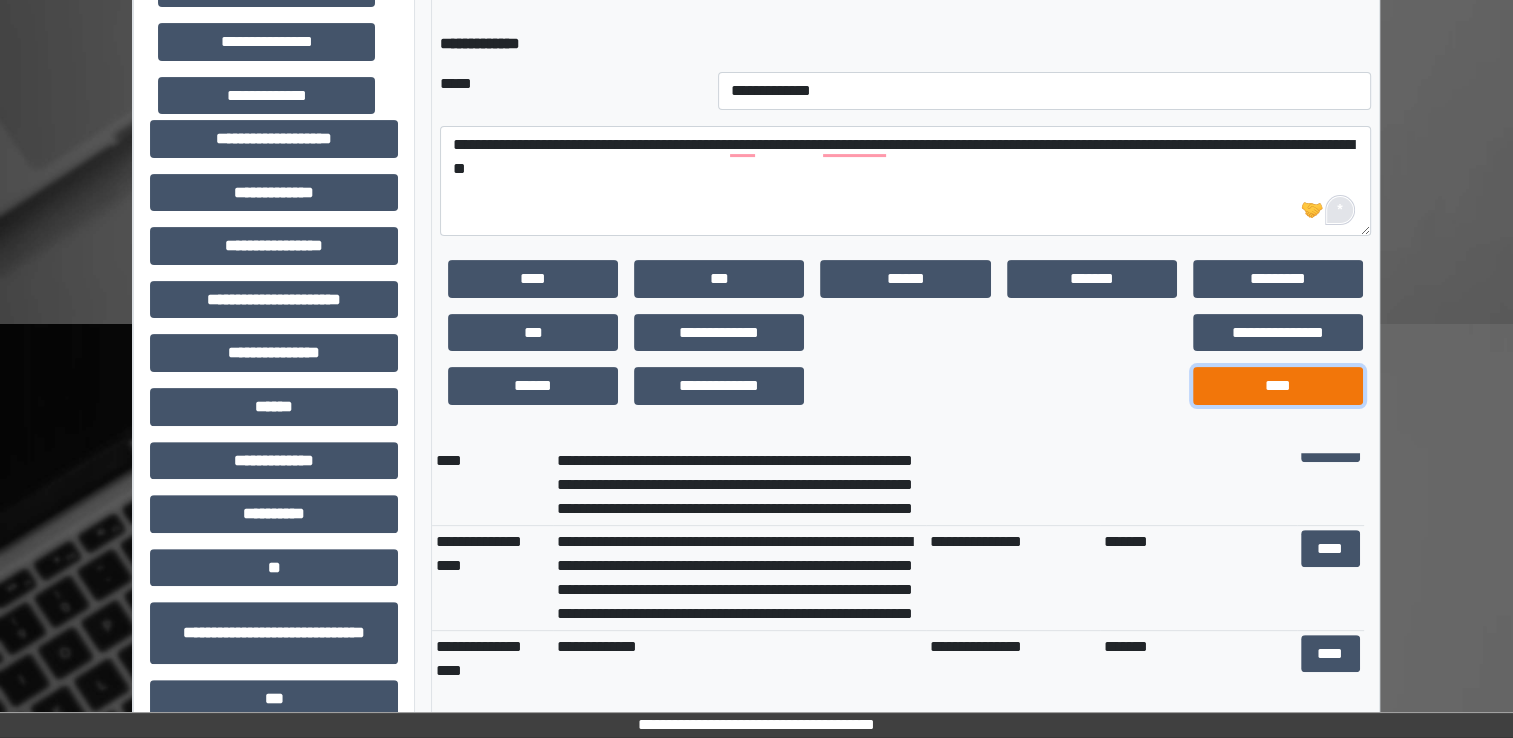 click on "****" at bounding box center [1278, 386] 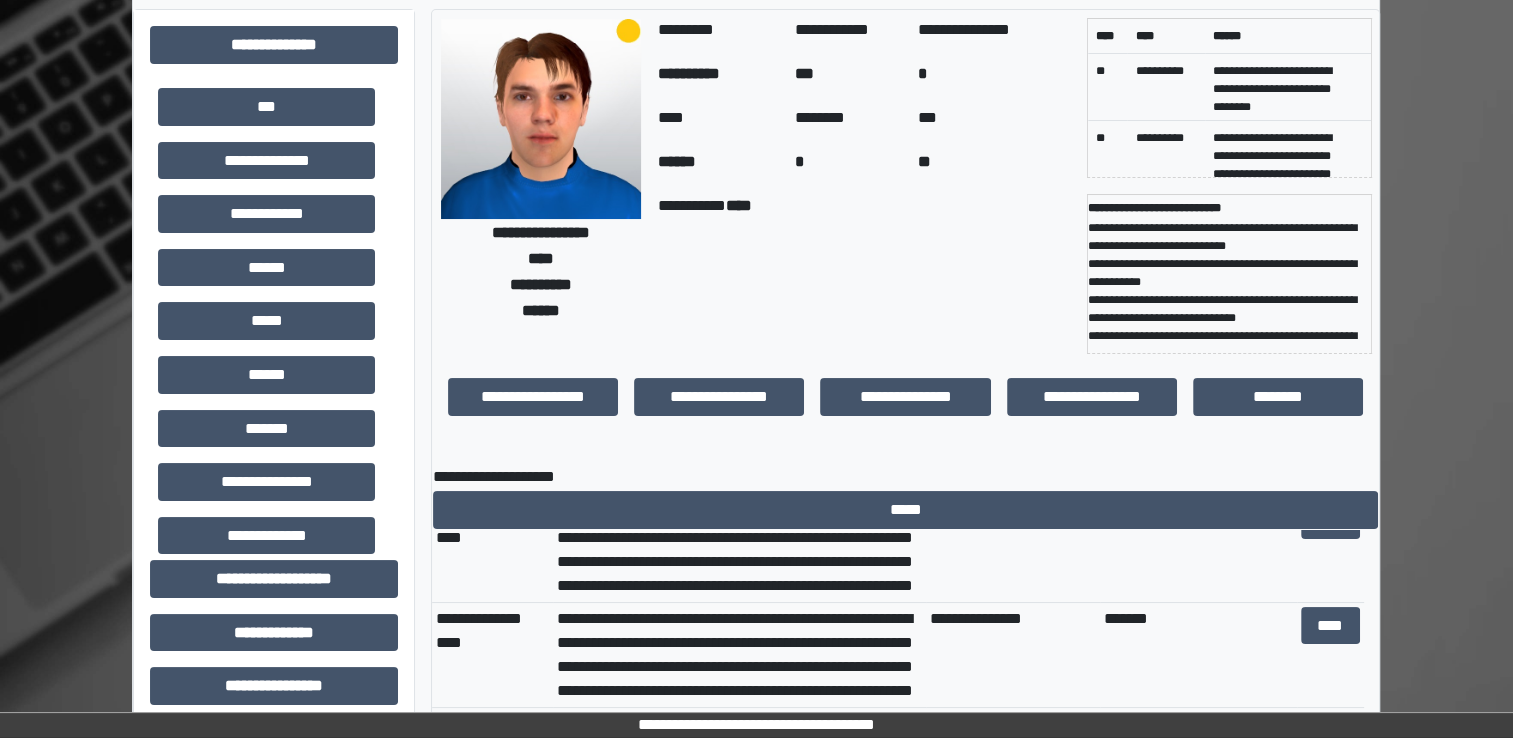 scroll, scrollTop: 42, scrollLeft: 0, axis: vertical 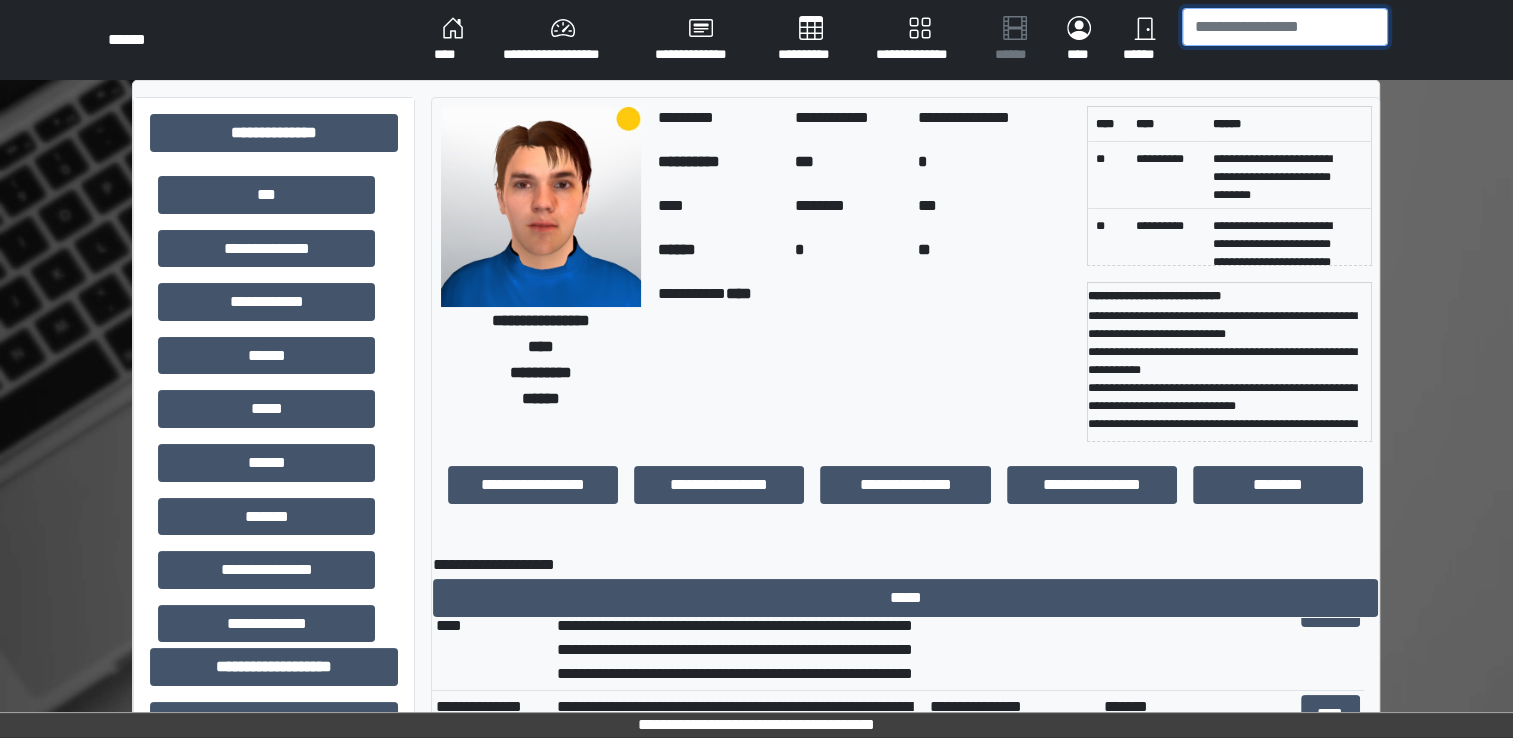 click at bounding box center [1285, 27] 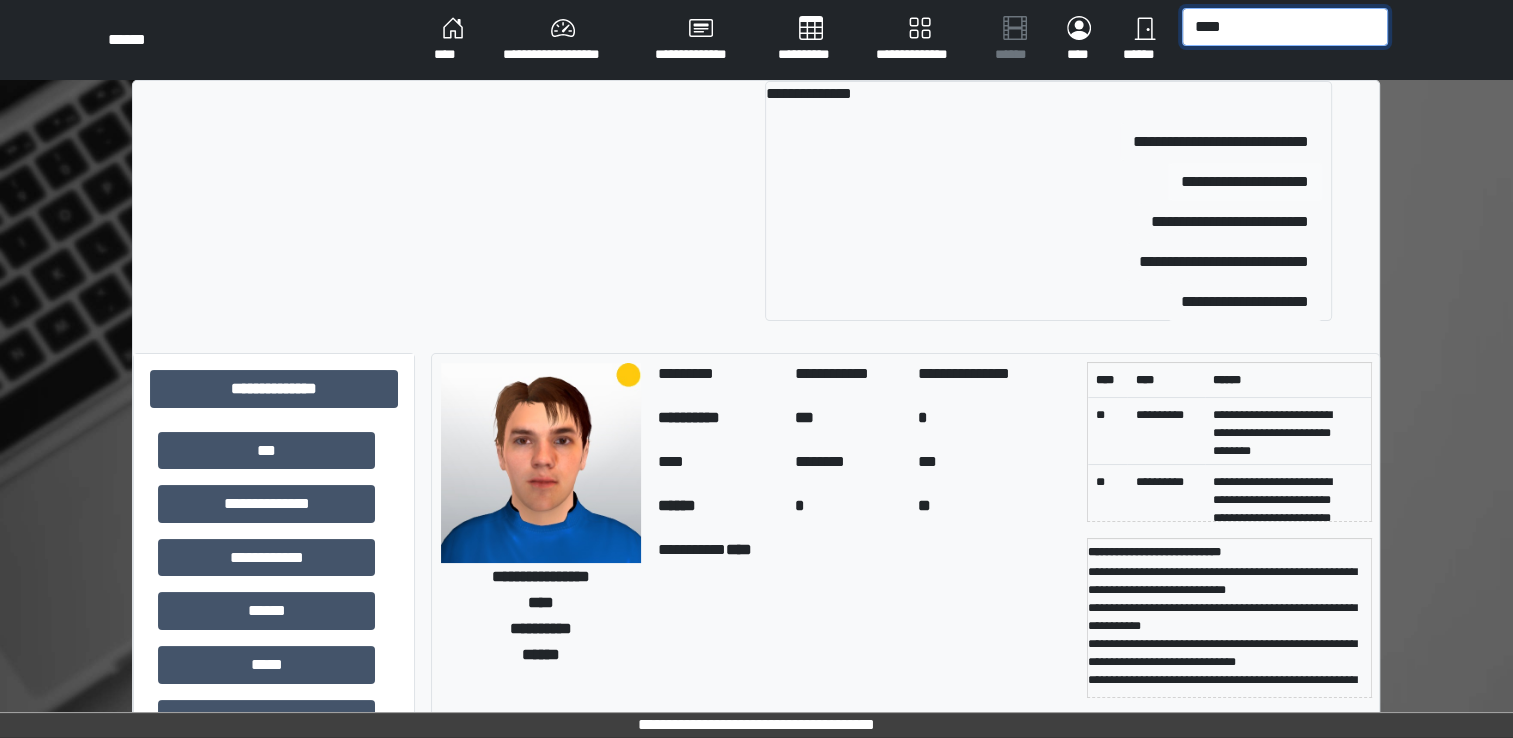 type on "****" 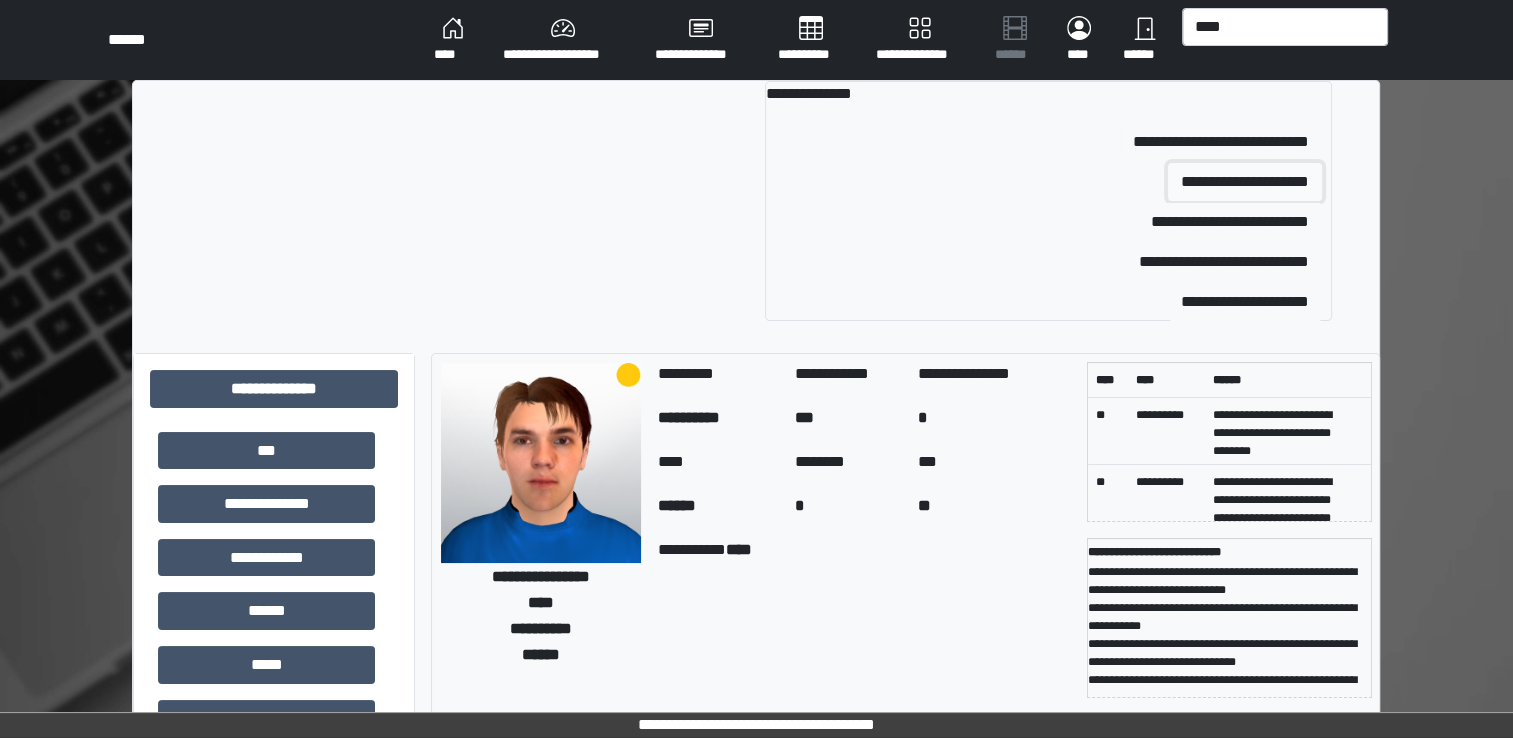 click on "**********" at bounding box center [1245, 182] 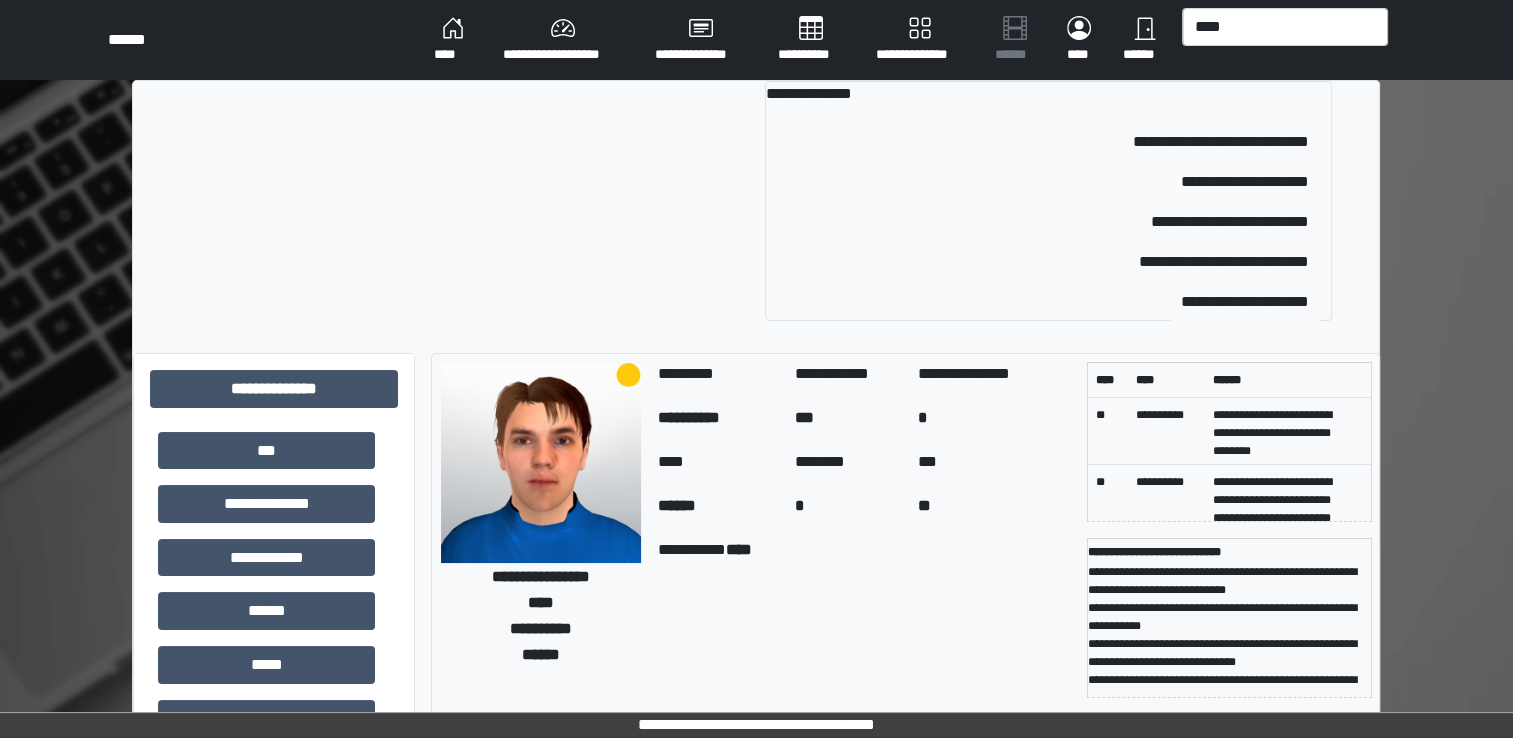 type 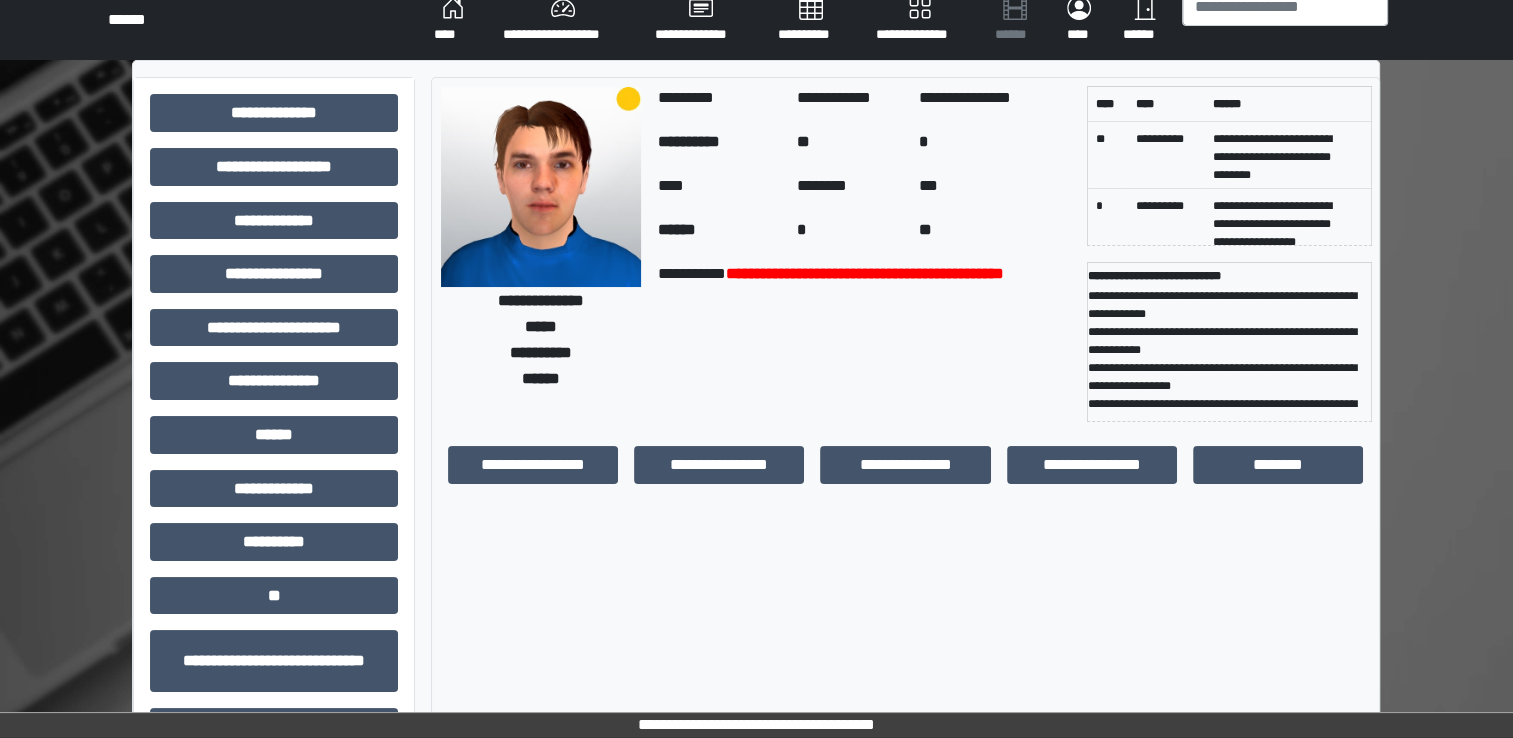 scroll, scrollTop: 23, scrollLeft: 0, axis: vertical 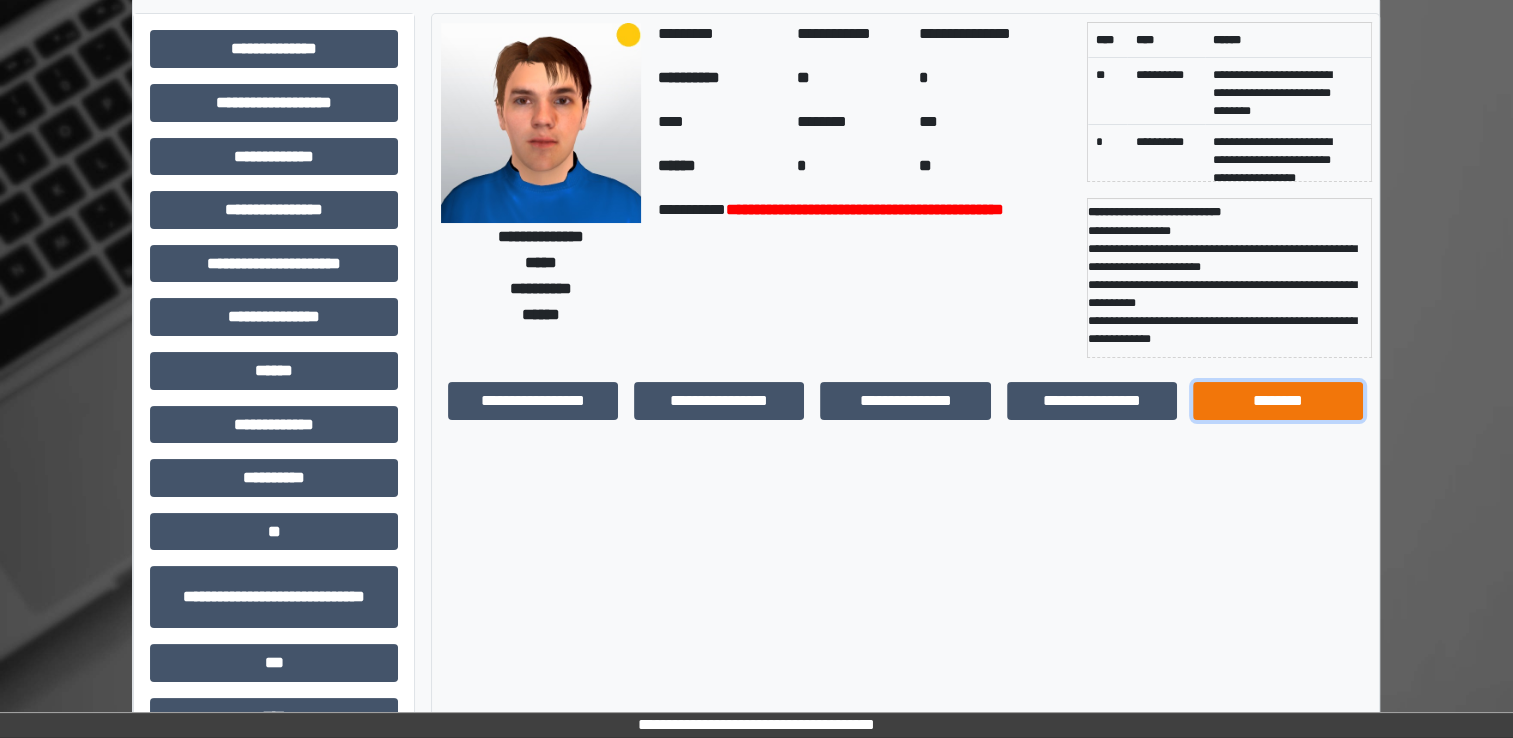 click on "********" at bounding box center (1278, 401) 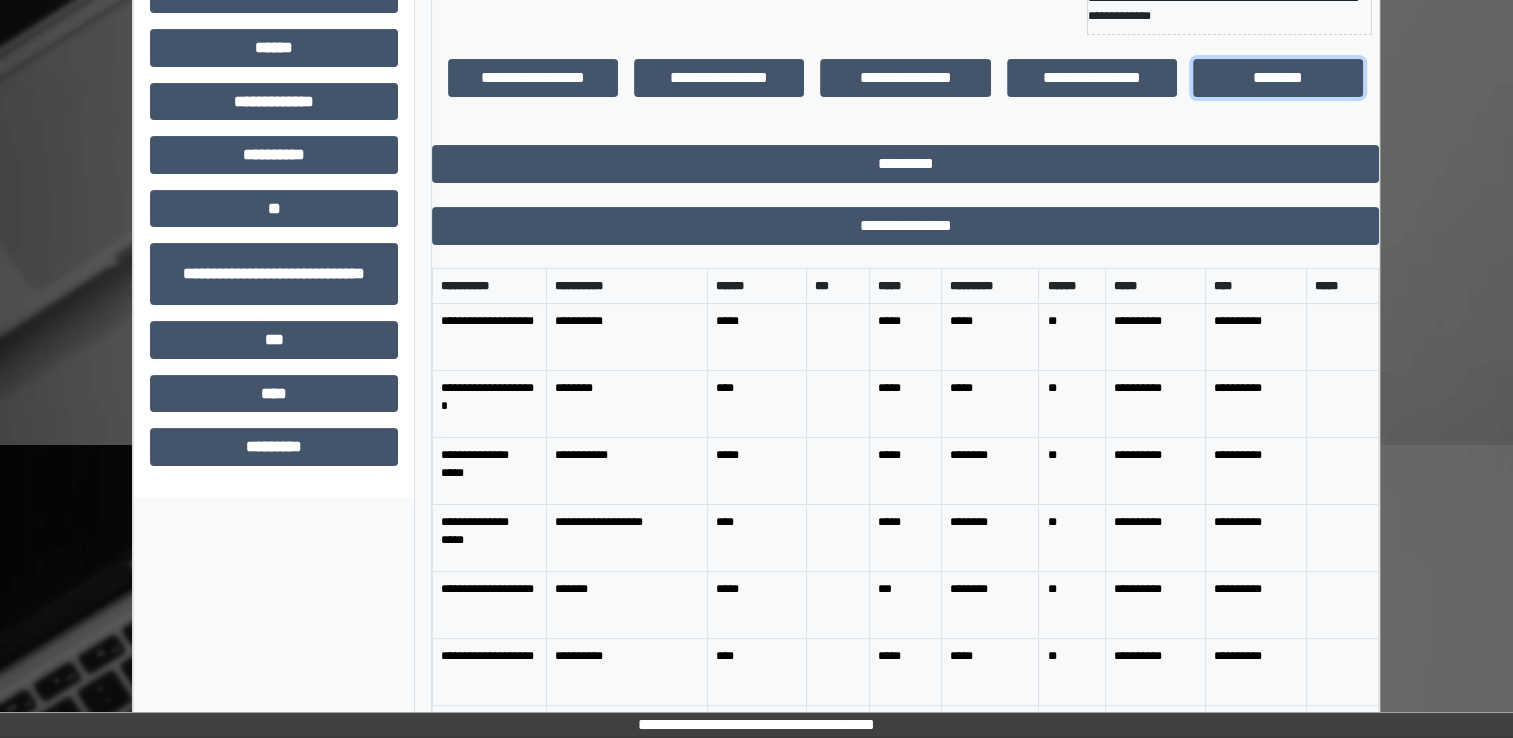 scroll, scrollTop: 434, scrollLeft: 0, axis: vertical 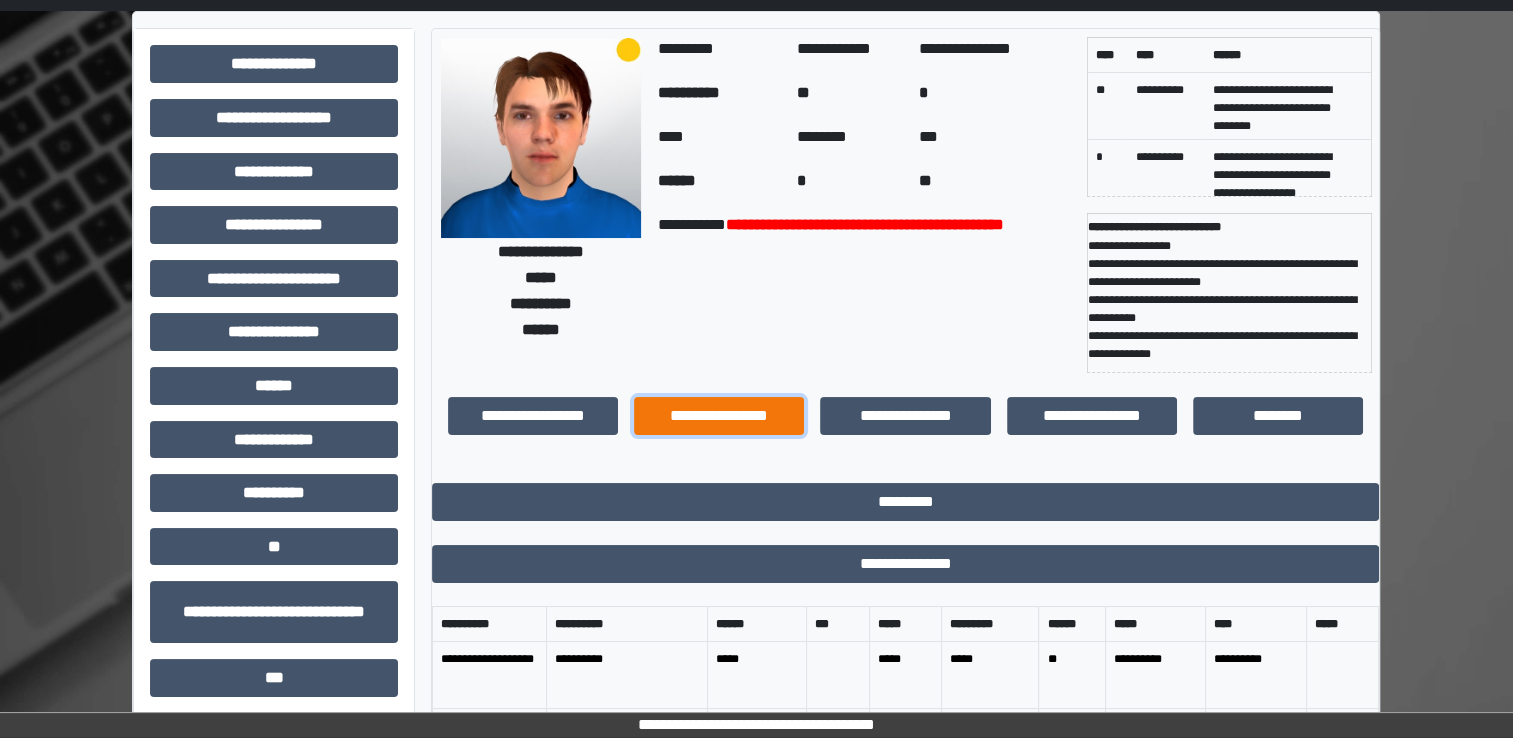 click on "**********" at bounding box center [719, 416] 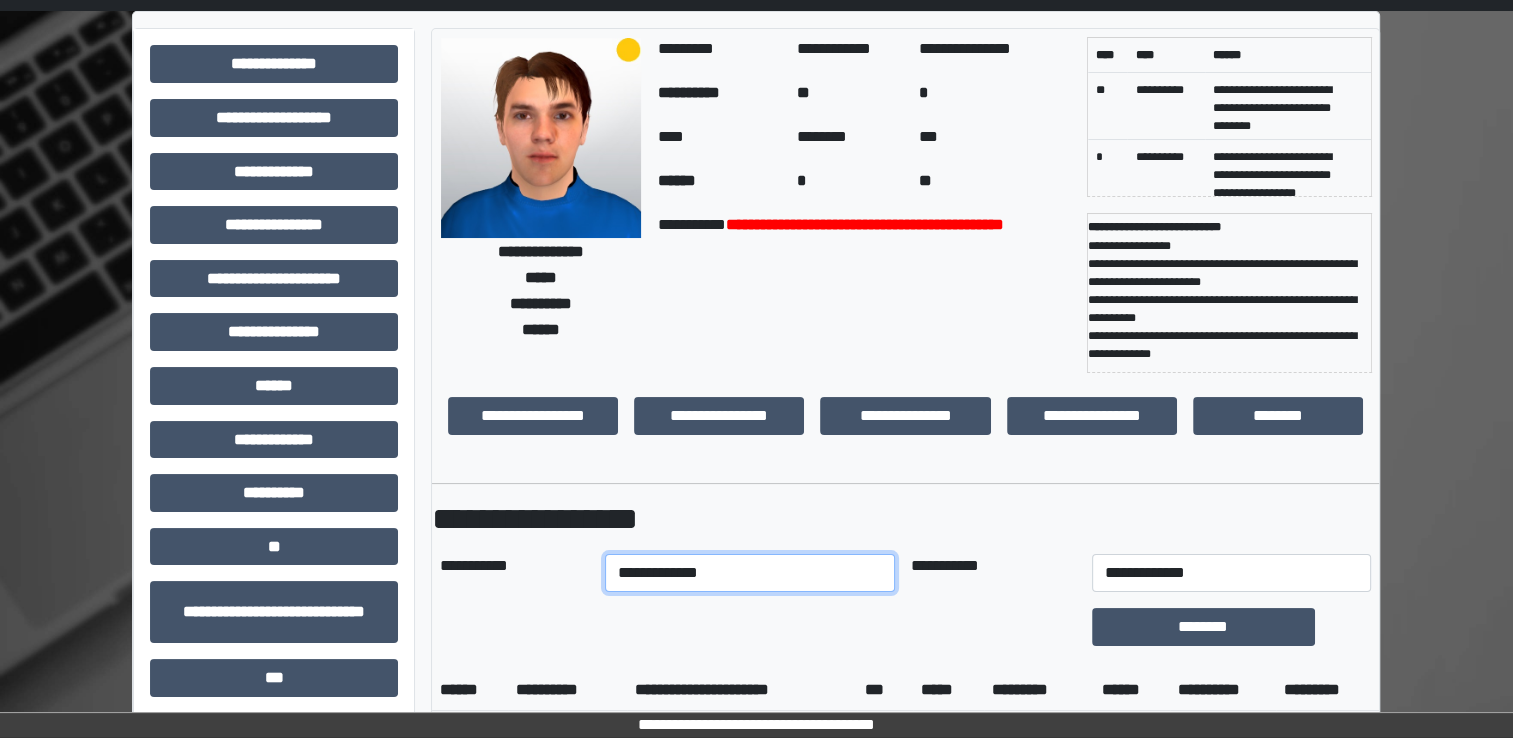 click on "**********" at bounding box center (750, 573) 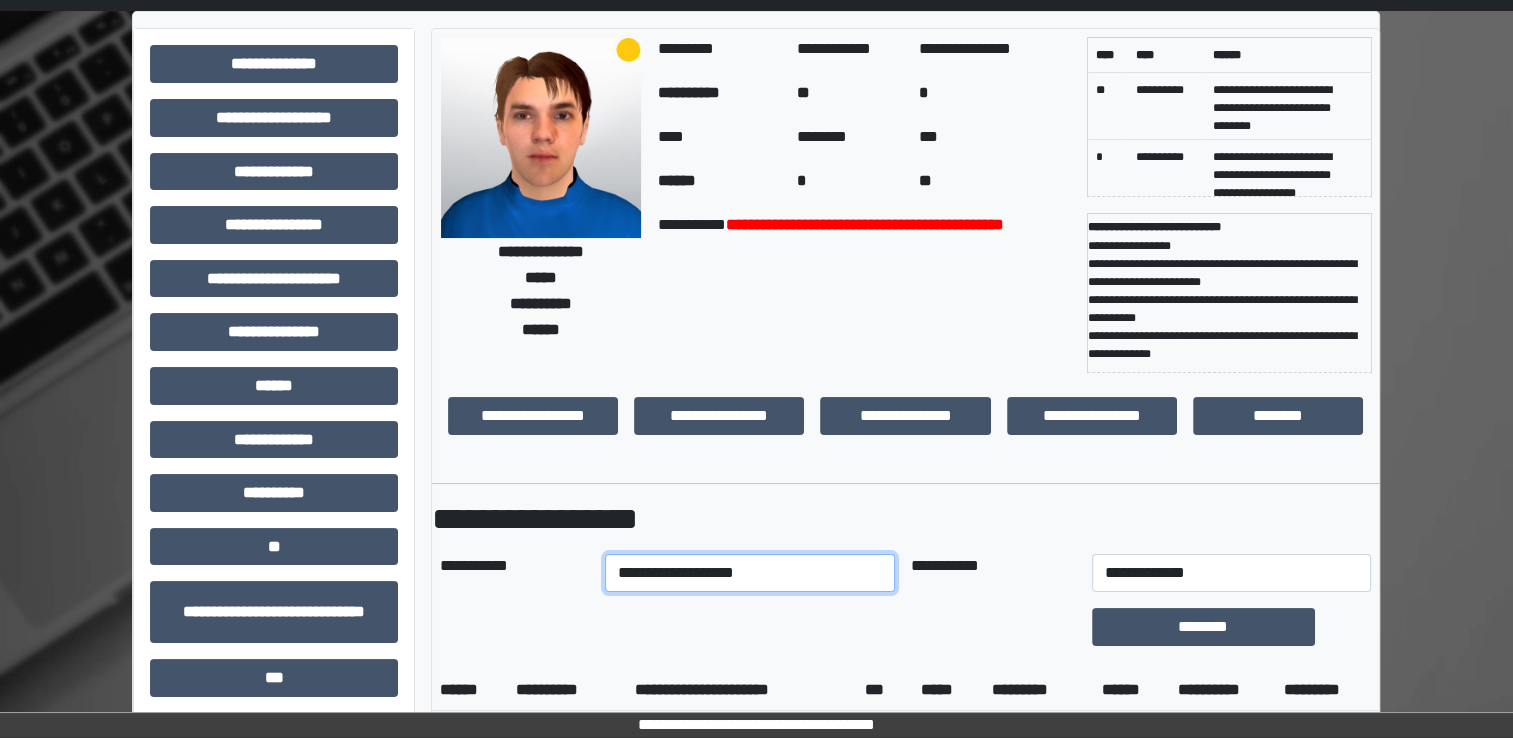 click on "**********" at bounding box center (750, 573) 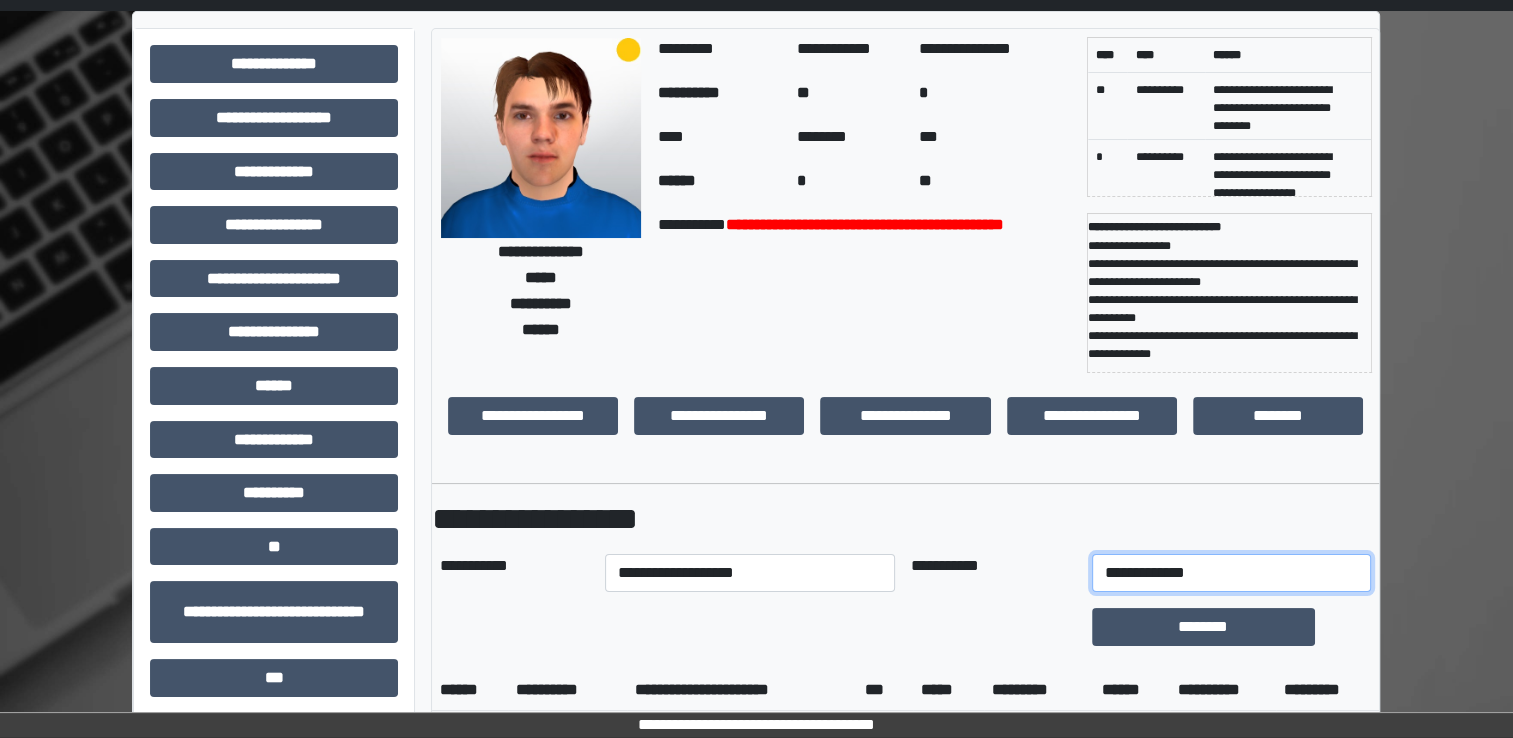 click on "**********" at bounding box center (1231, 573) 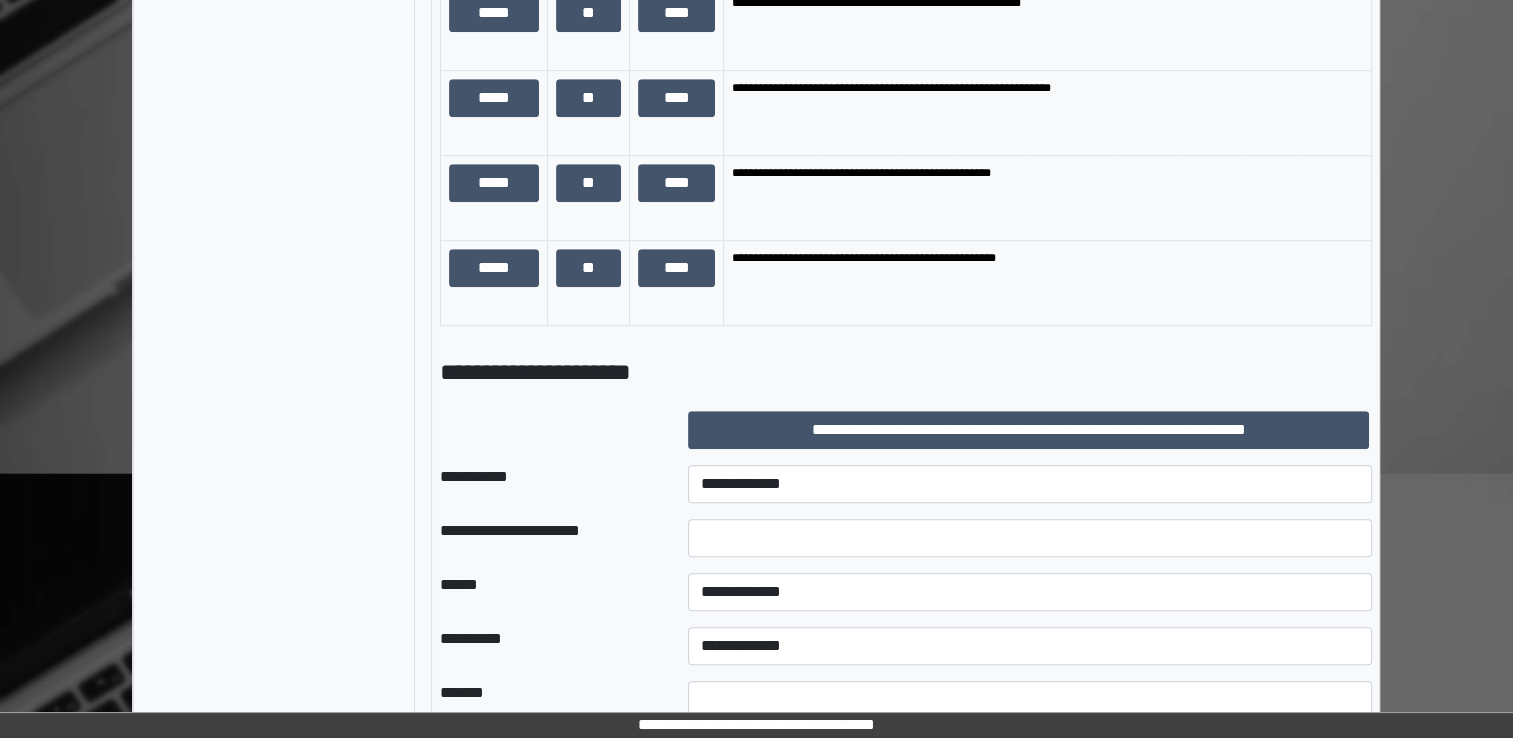 scroll, scrollTop: 1355, scrollLeft: 0, axis: vertical 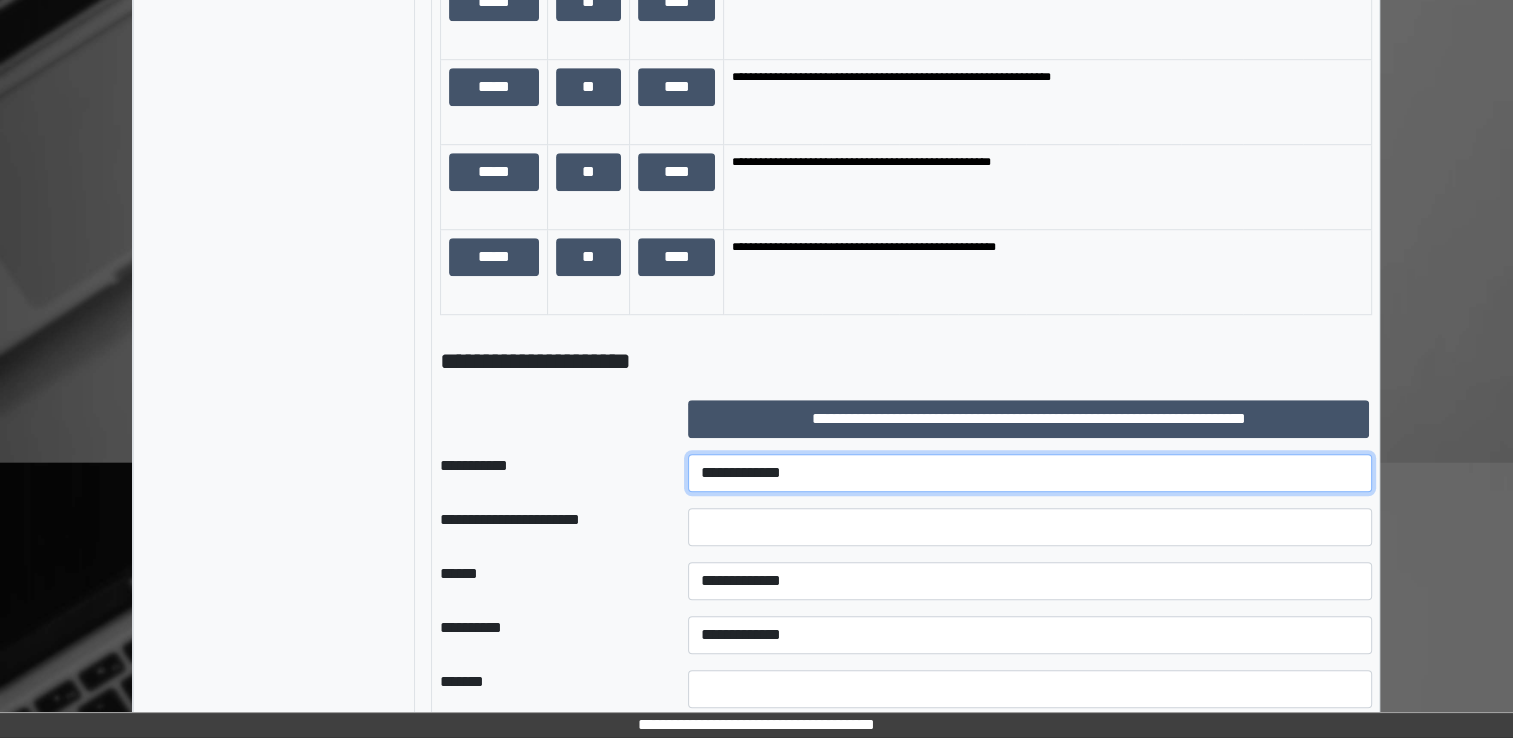 click on "**********" at bounding box center [1030, 473] 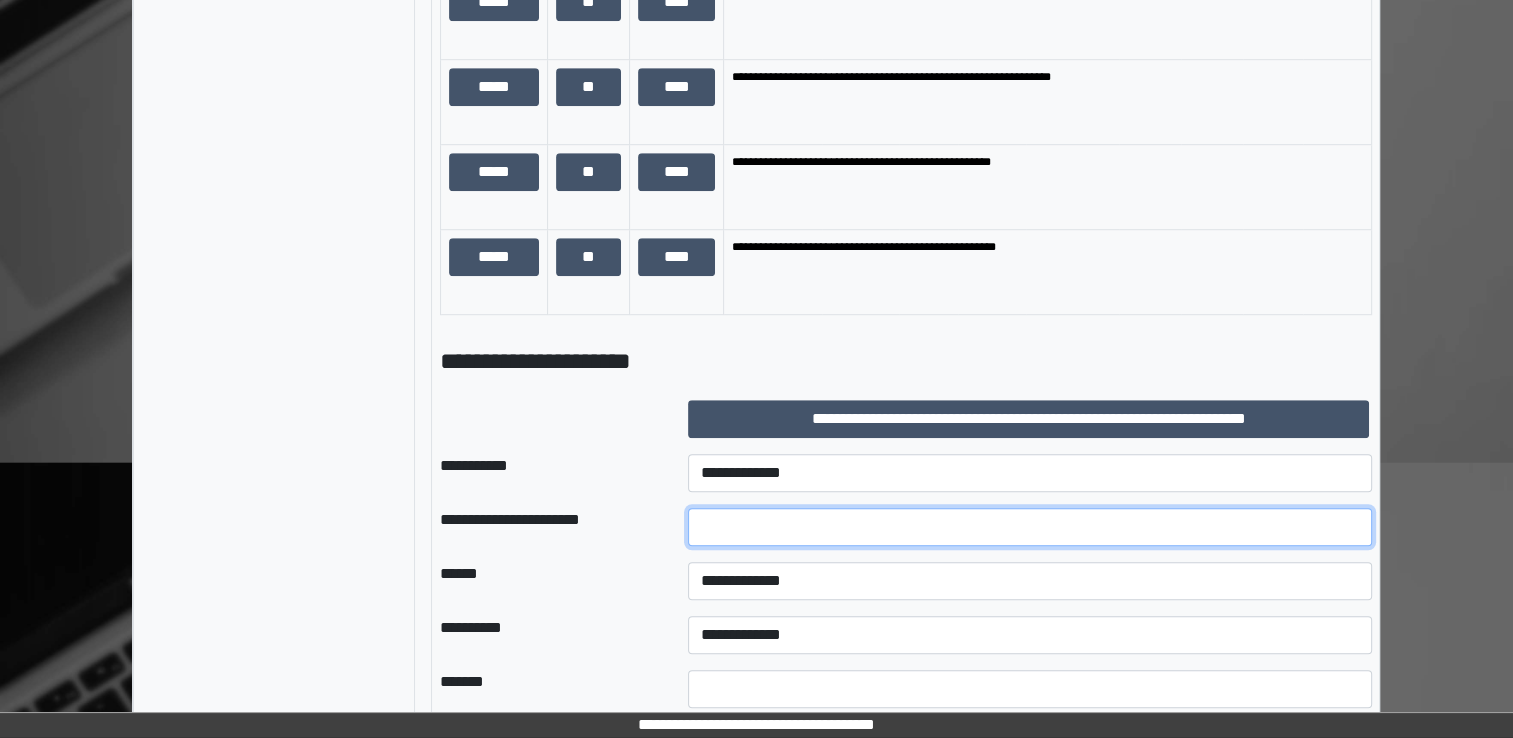 click at bounding box center (1030, 527) 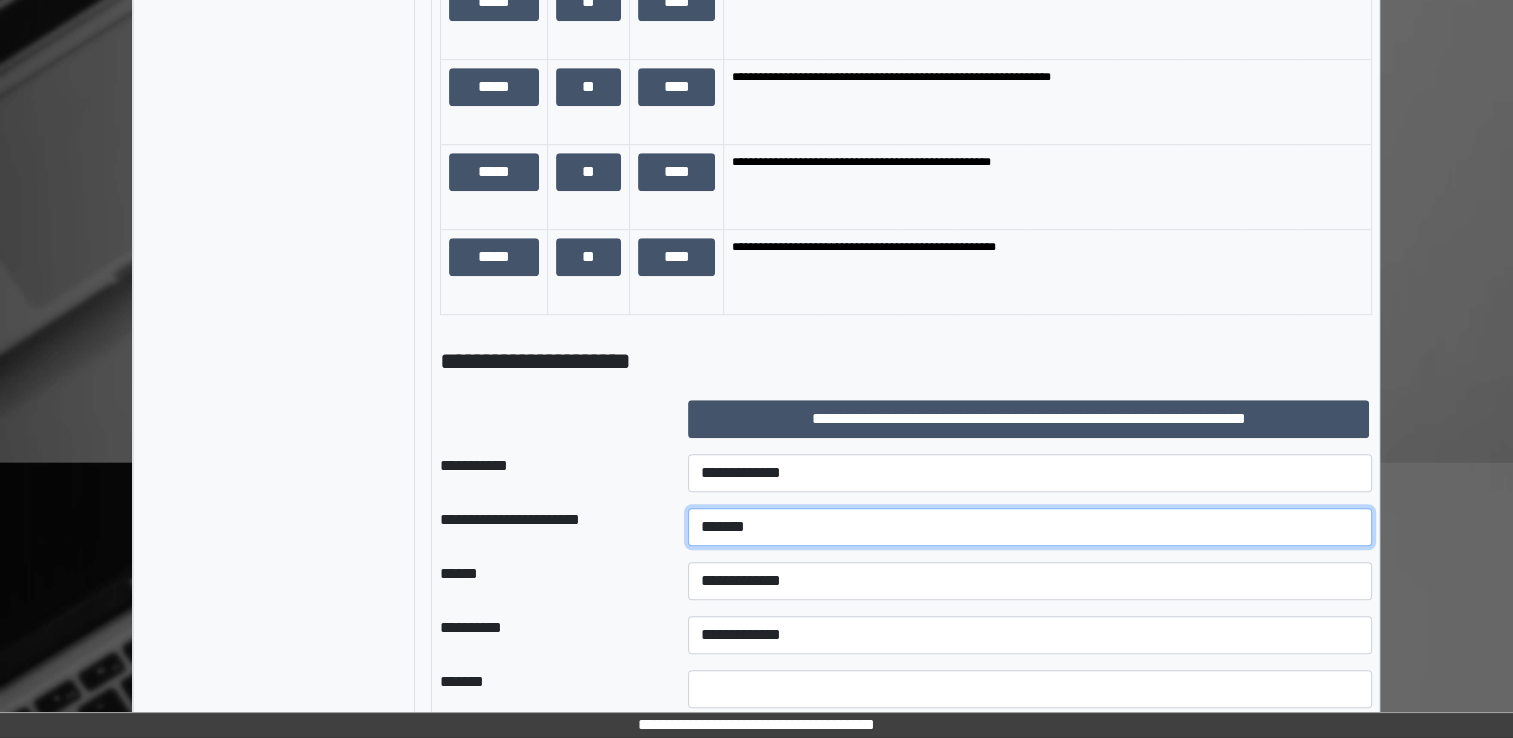 type on "*******" 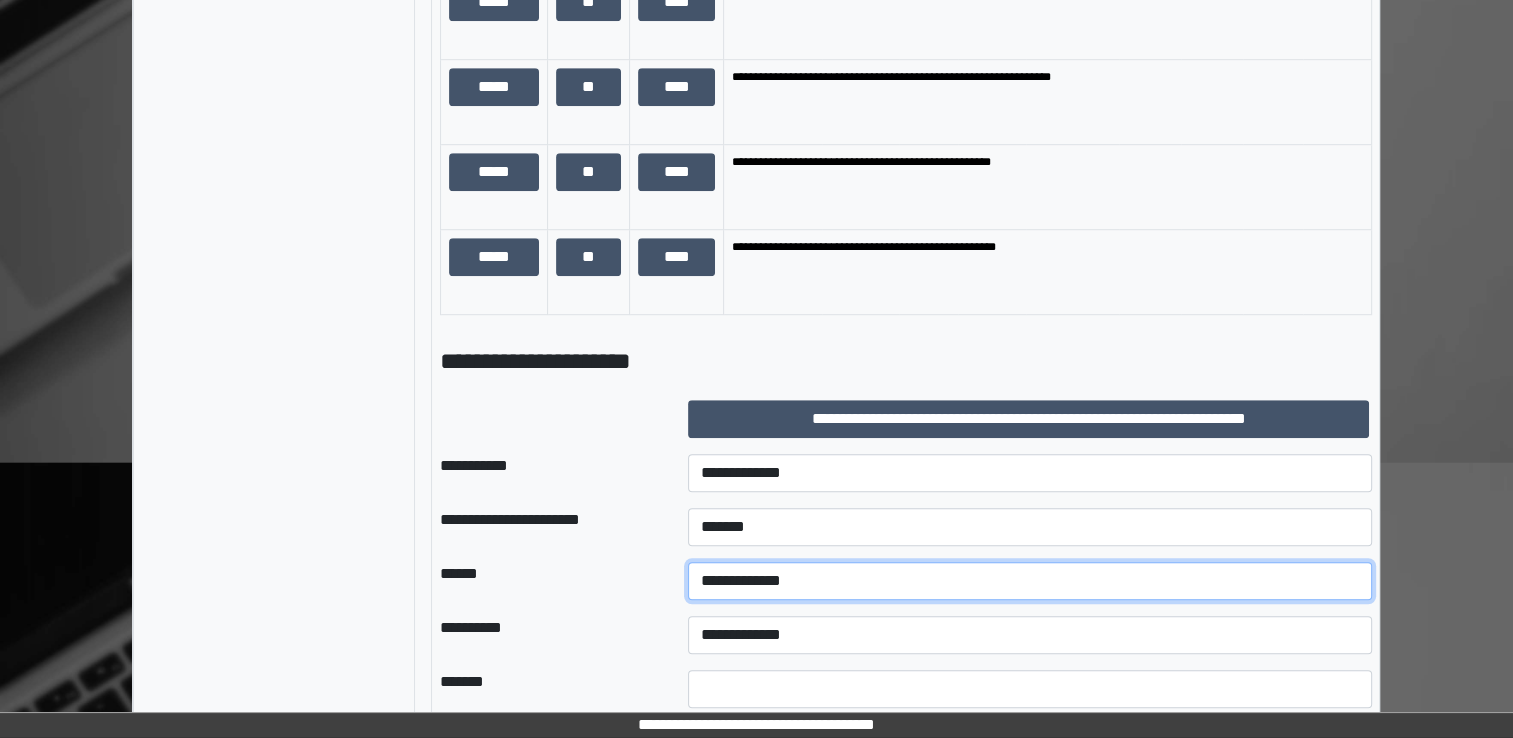 click on "**********" at bounding box center [1030, 581] 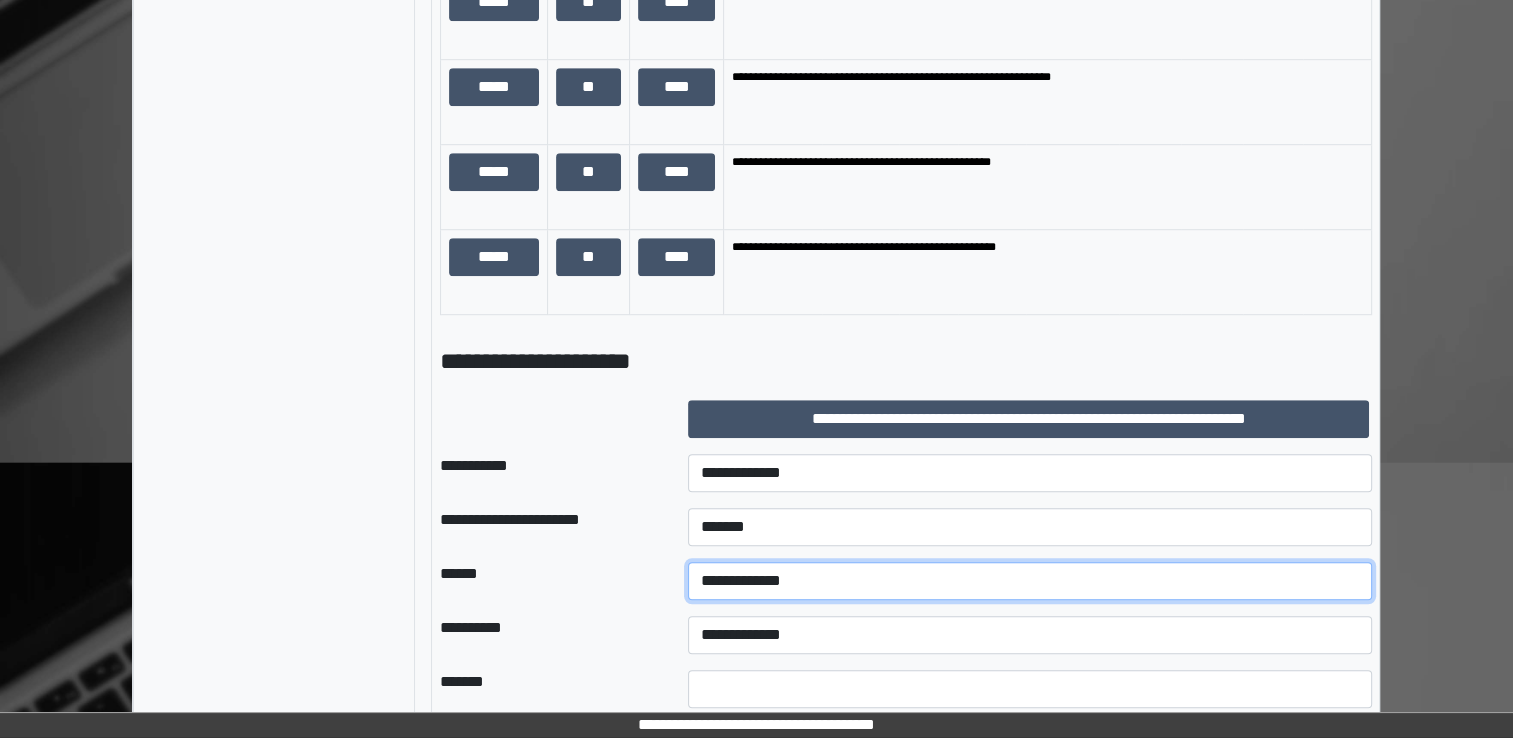 select on "*" 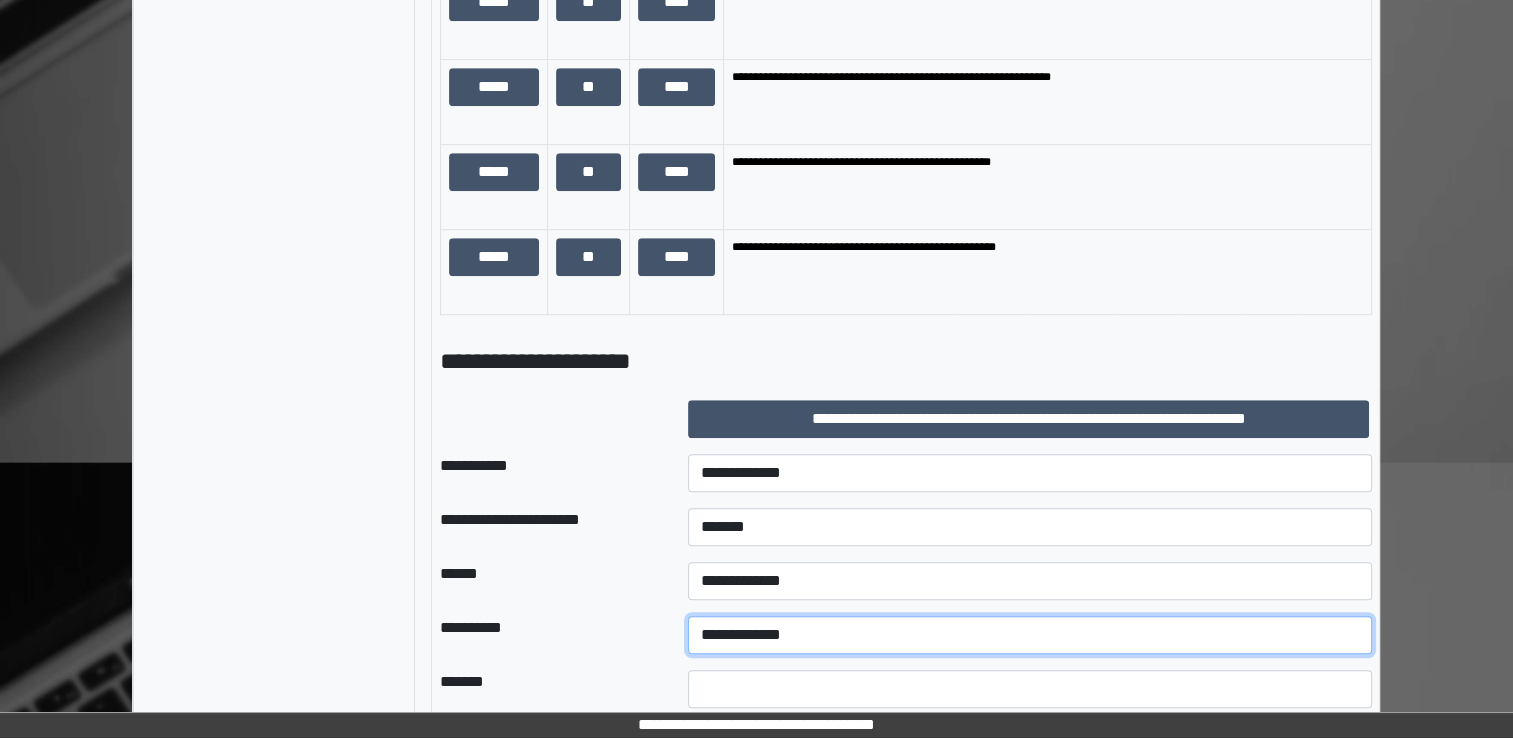 click on "**********" at bounding box center (1030, 635) 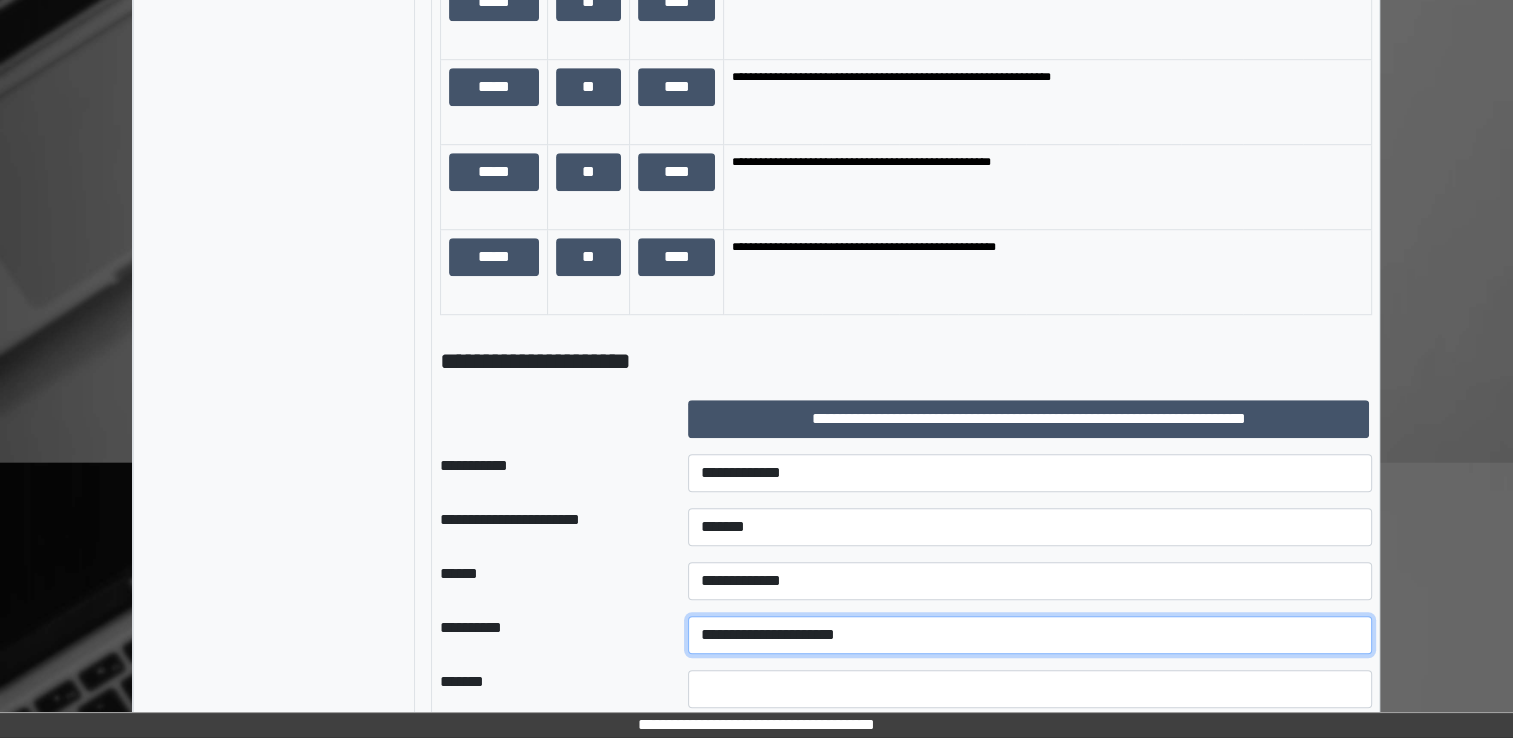click on "**********" at bounding box center [1030, 635] 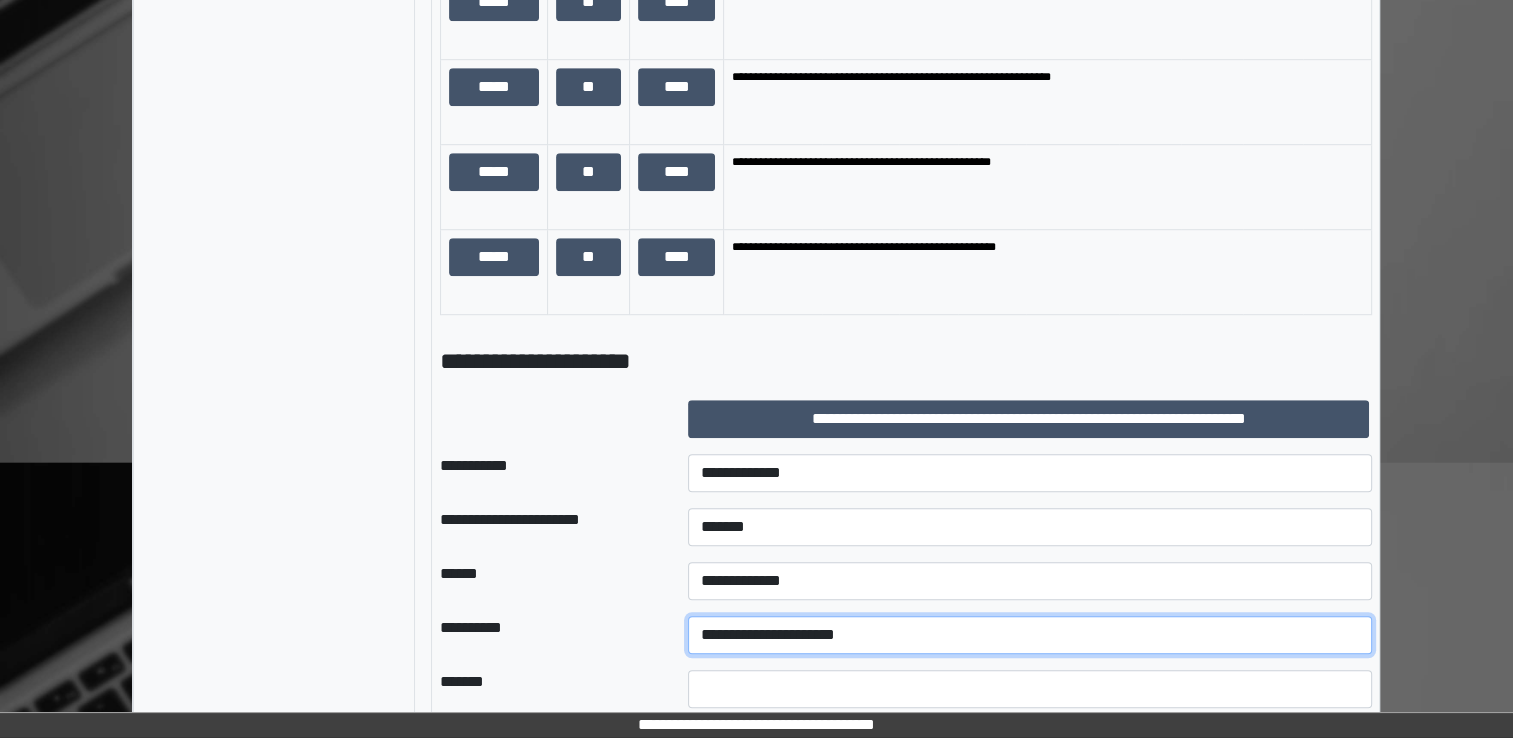 scroll, scrollTop: 1575, scrollLeft: 0, axis: vertical 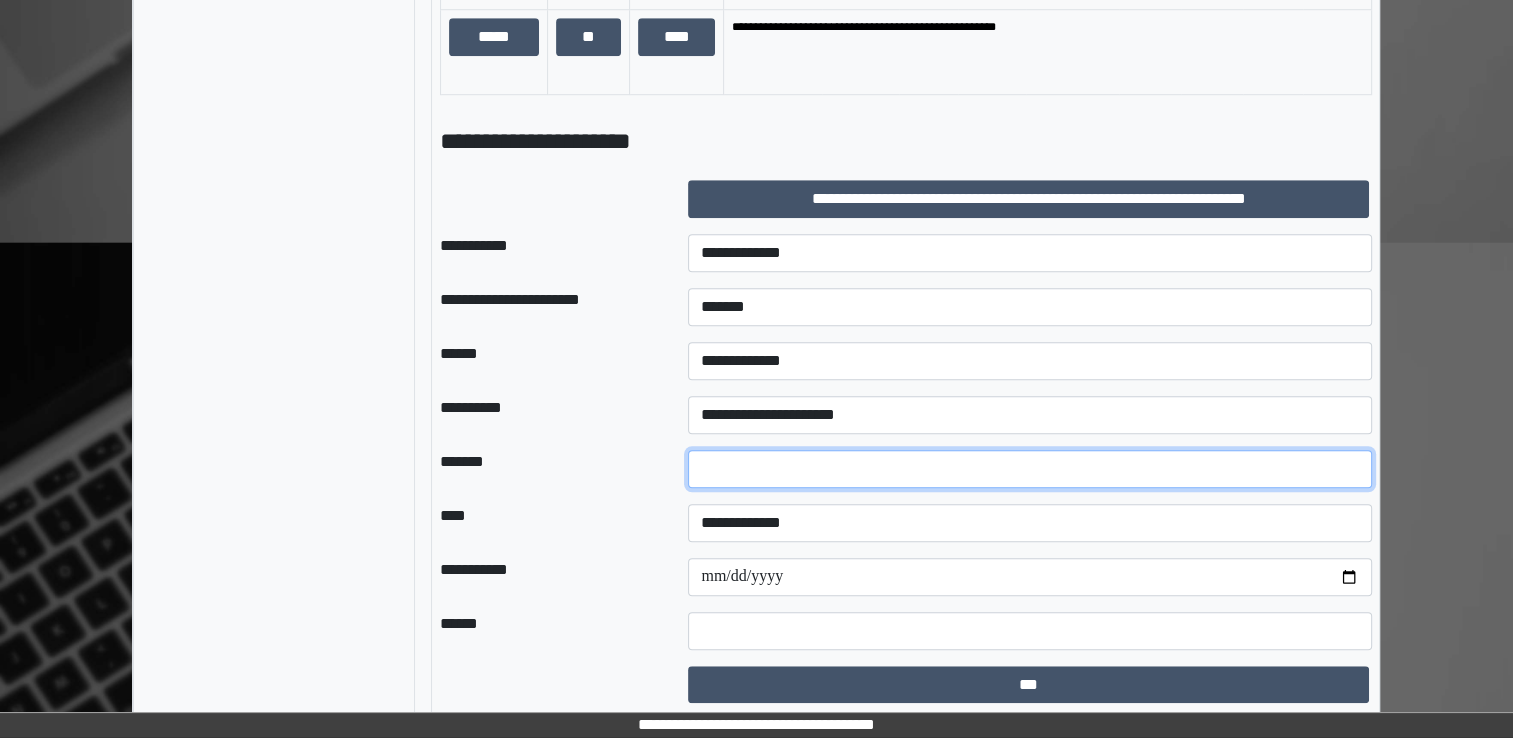 click at bounding box center [1030, 469] 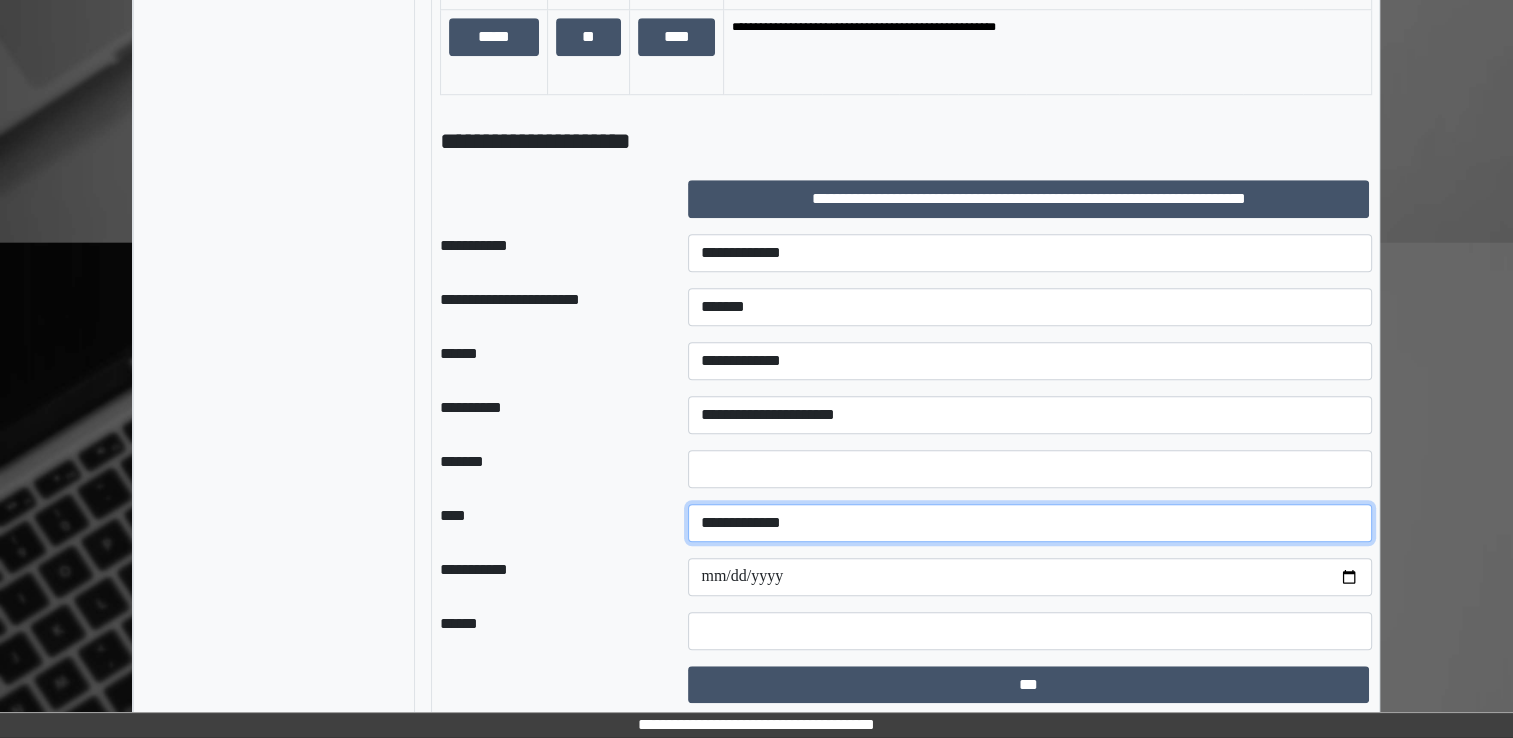 click on "**********" at bounding box center (1030, 523) 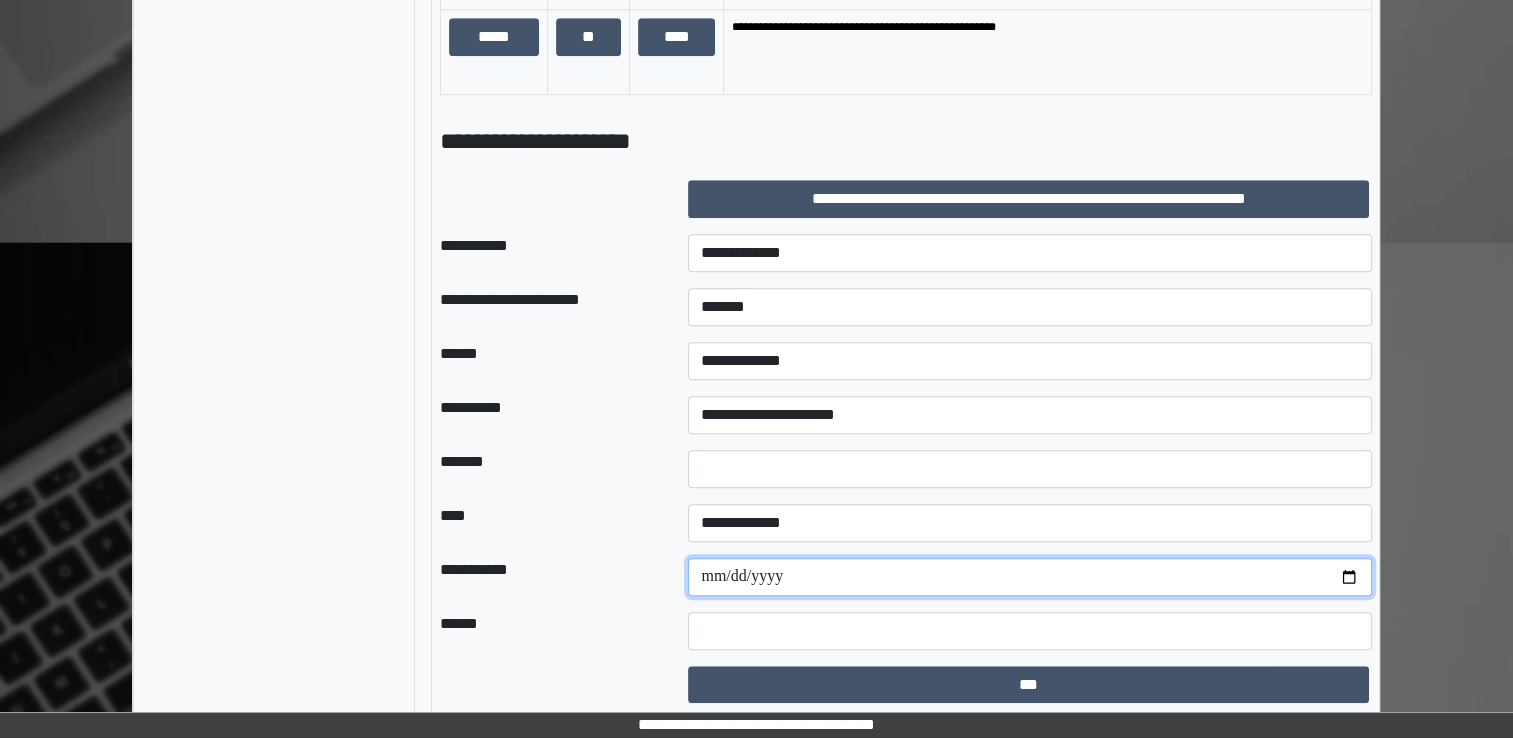 click at bounding box center (1030, 577) 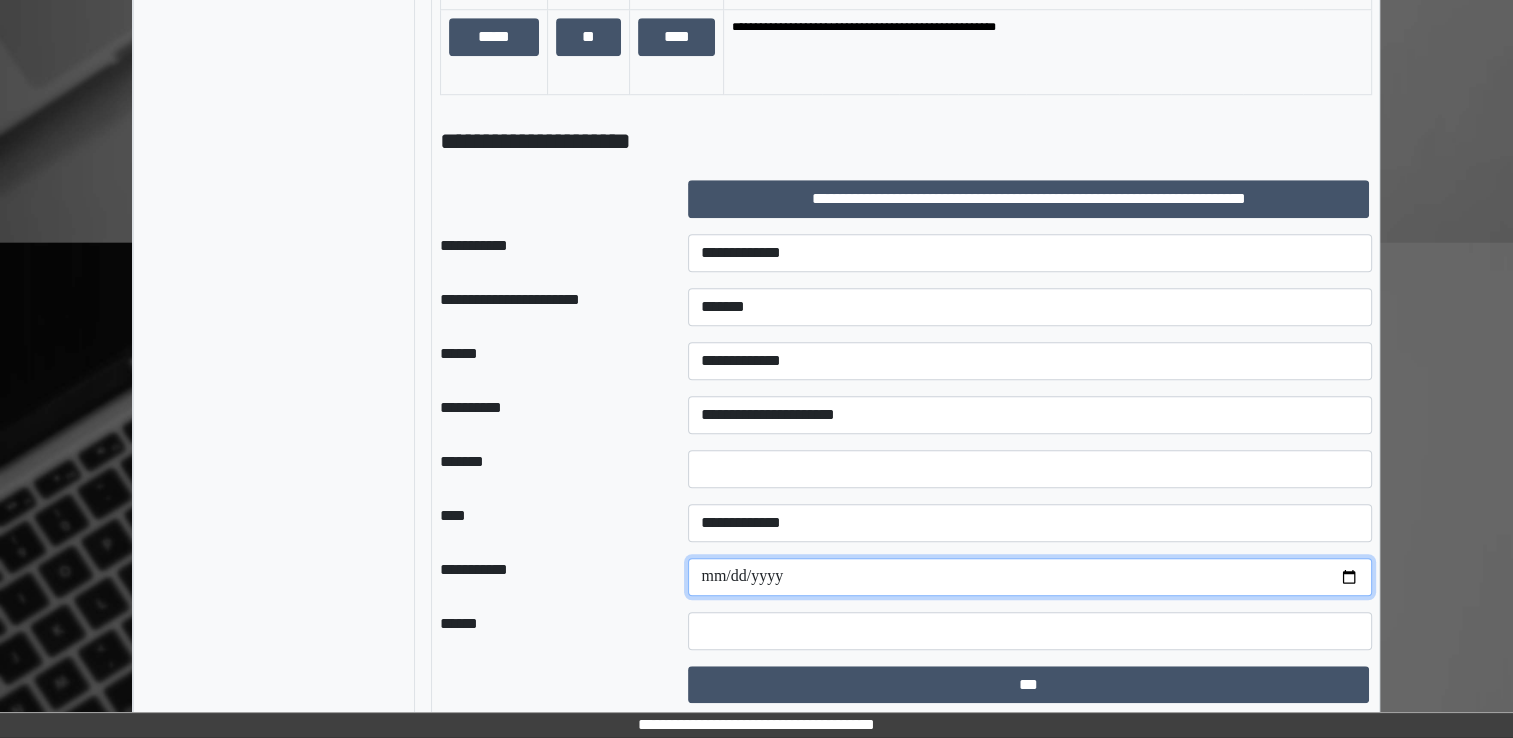 click at bounding box center (1030, 577) 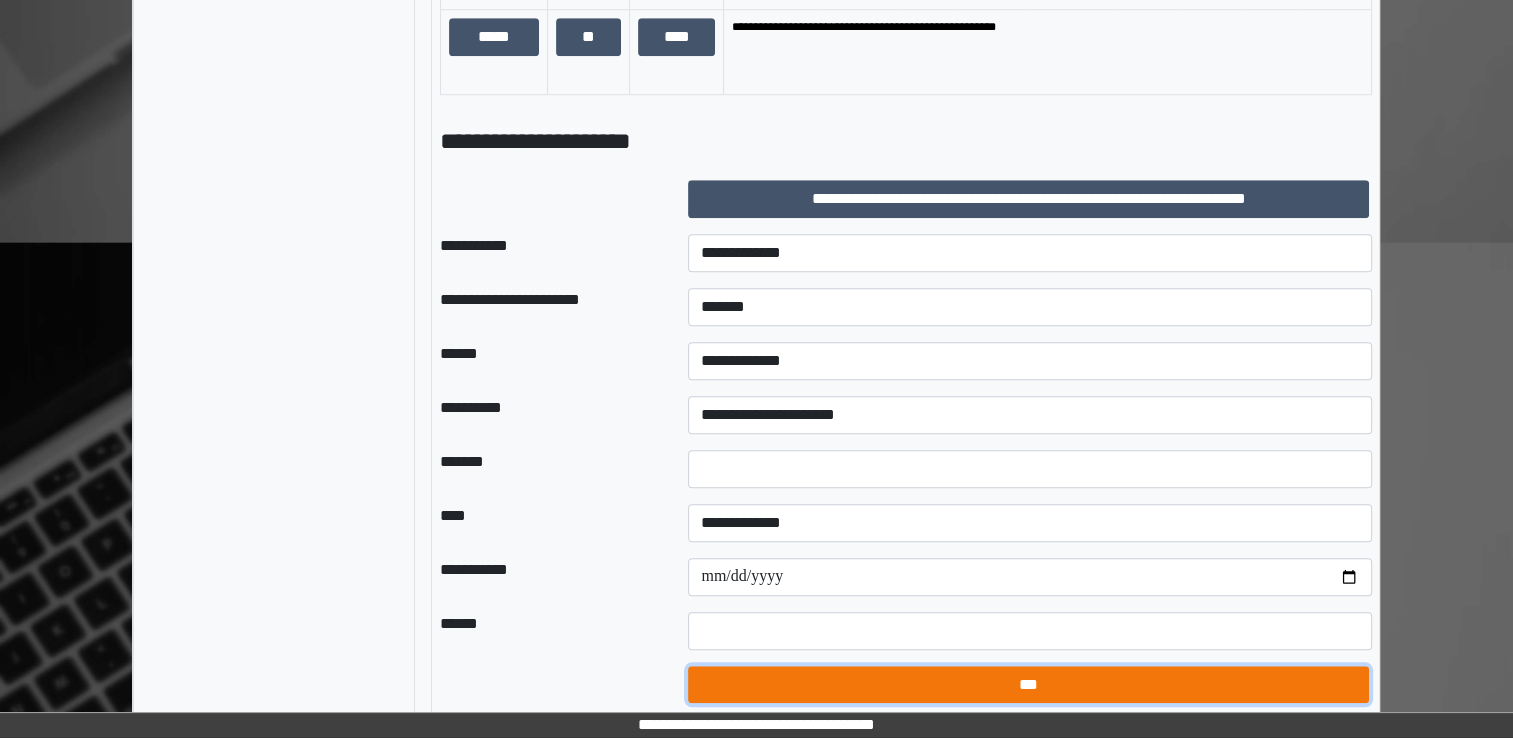 click on "***" at bounding box center (1028, 685) 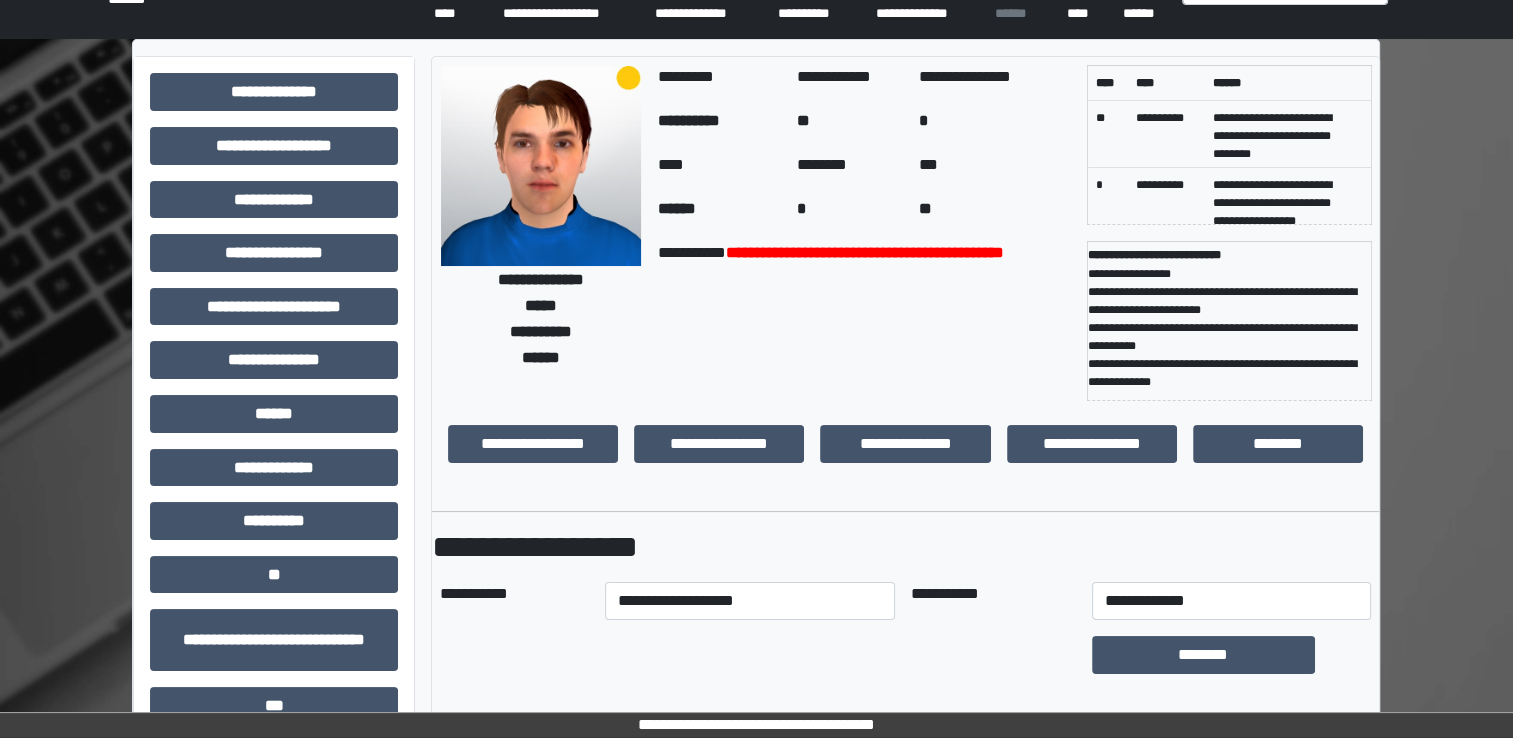 scroll, scrollTop: 0, scrollLeft: 0, axis: both 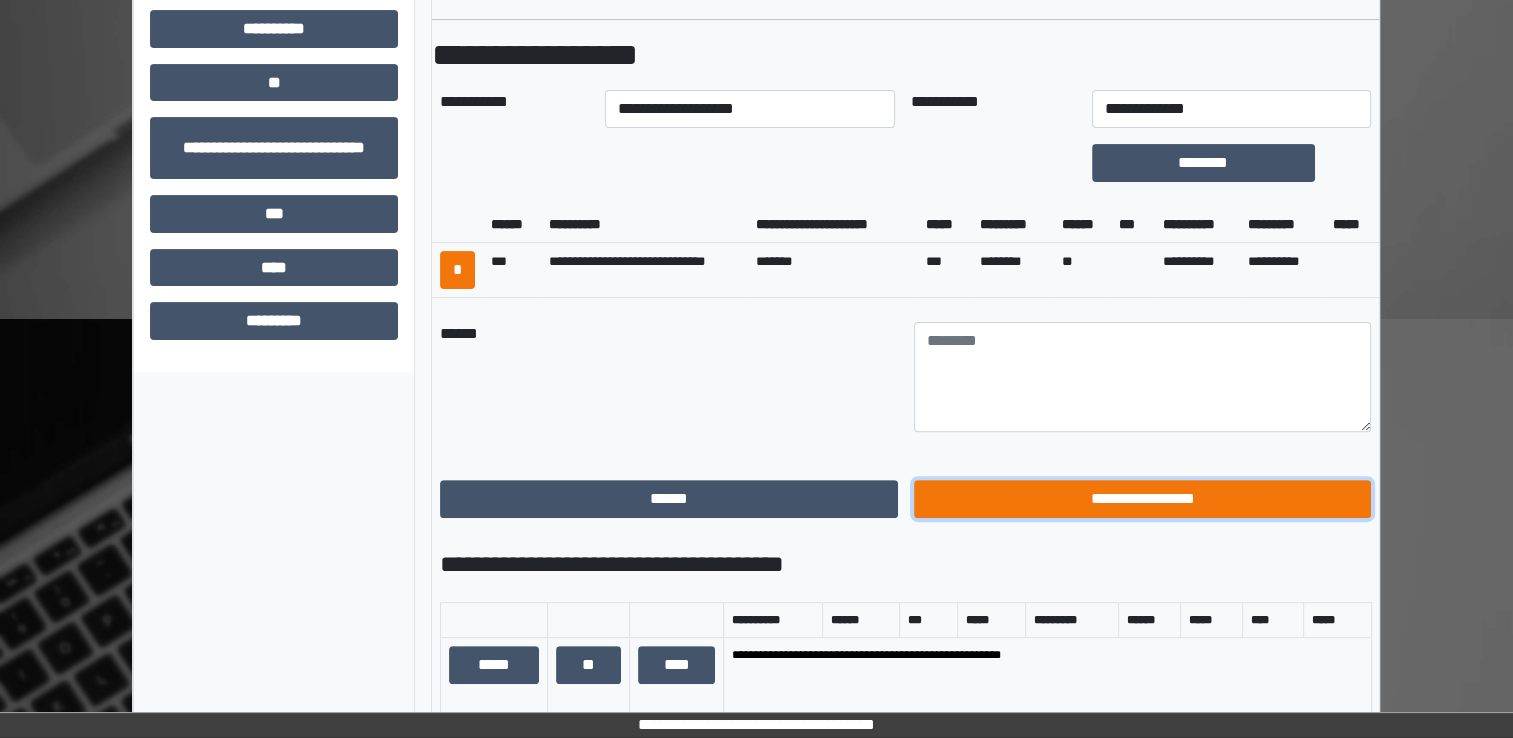 click on "**********" at bounding box center [1143, 499] 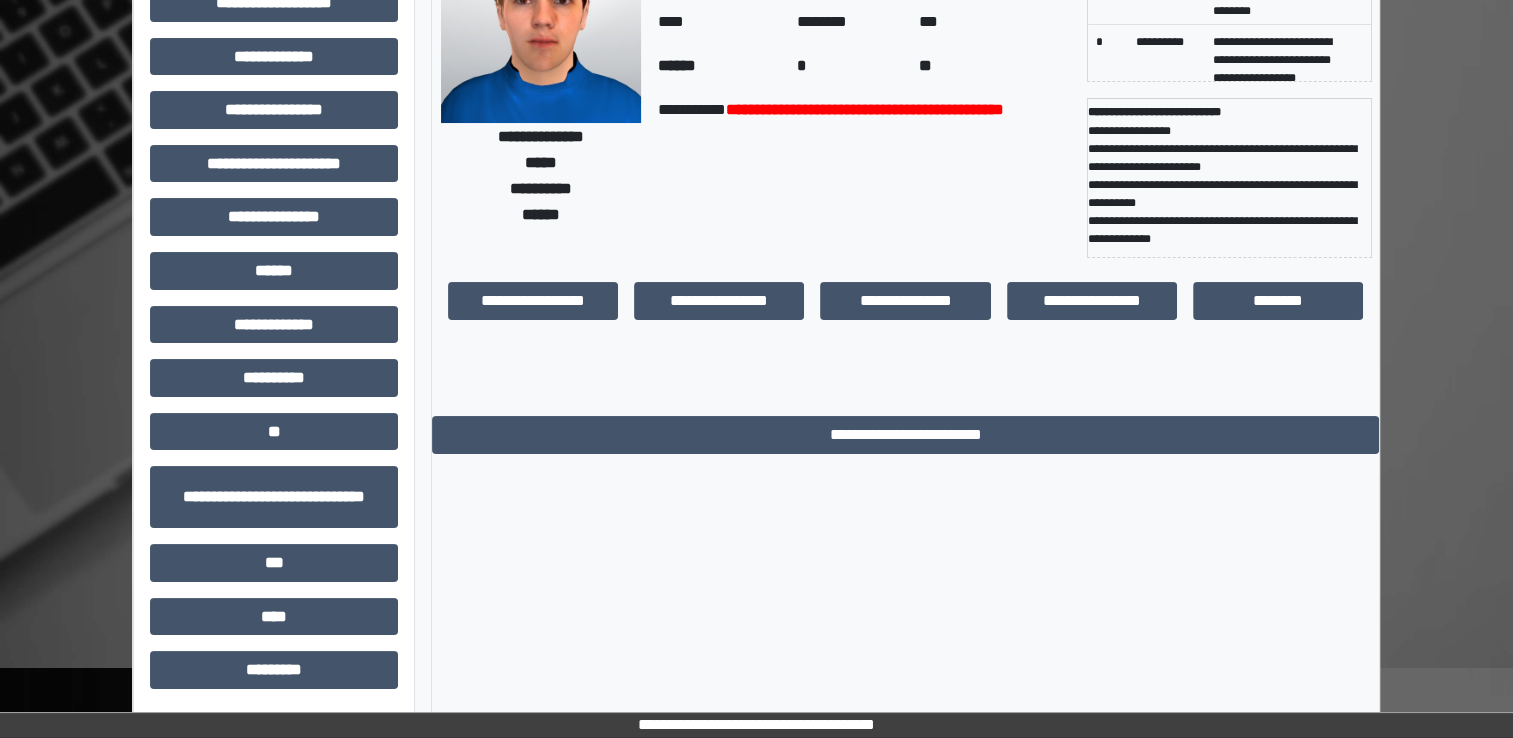 scroll, scrollTop: 0, scrollLeft: 0, axis: both 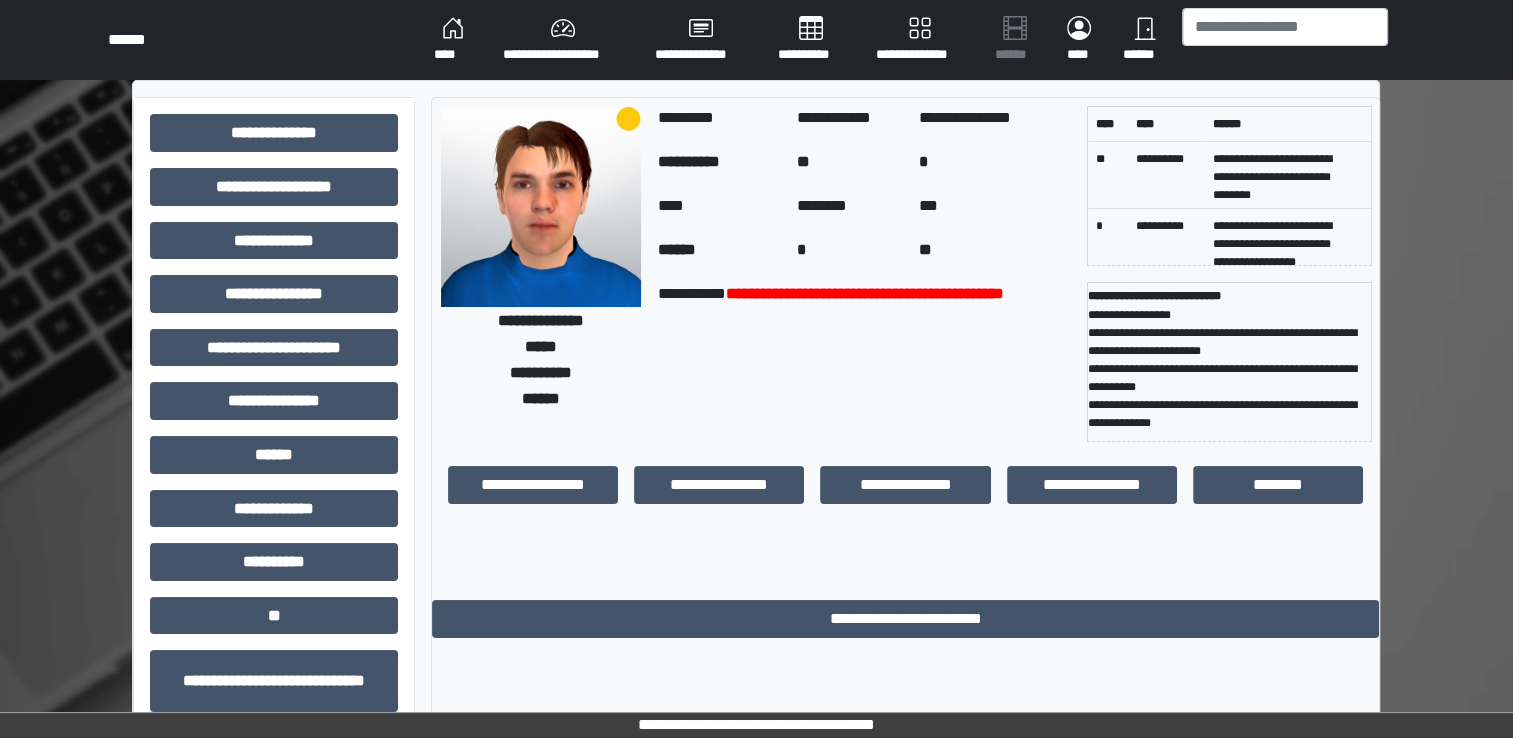click on "****" at bounding box center [452, 40] 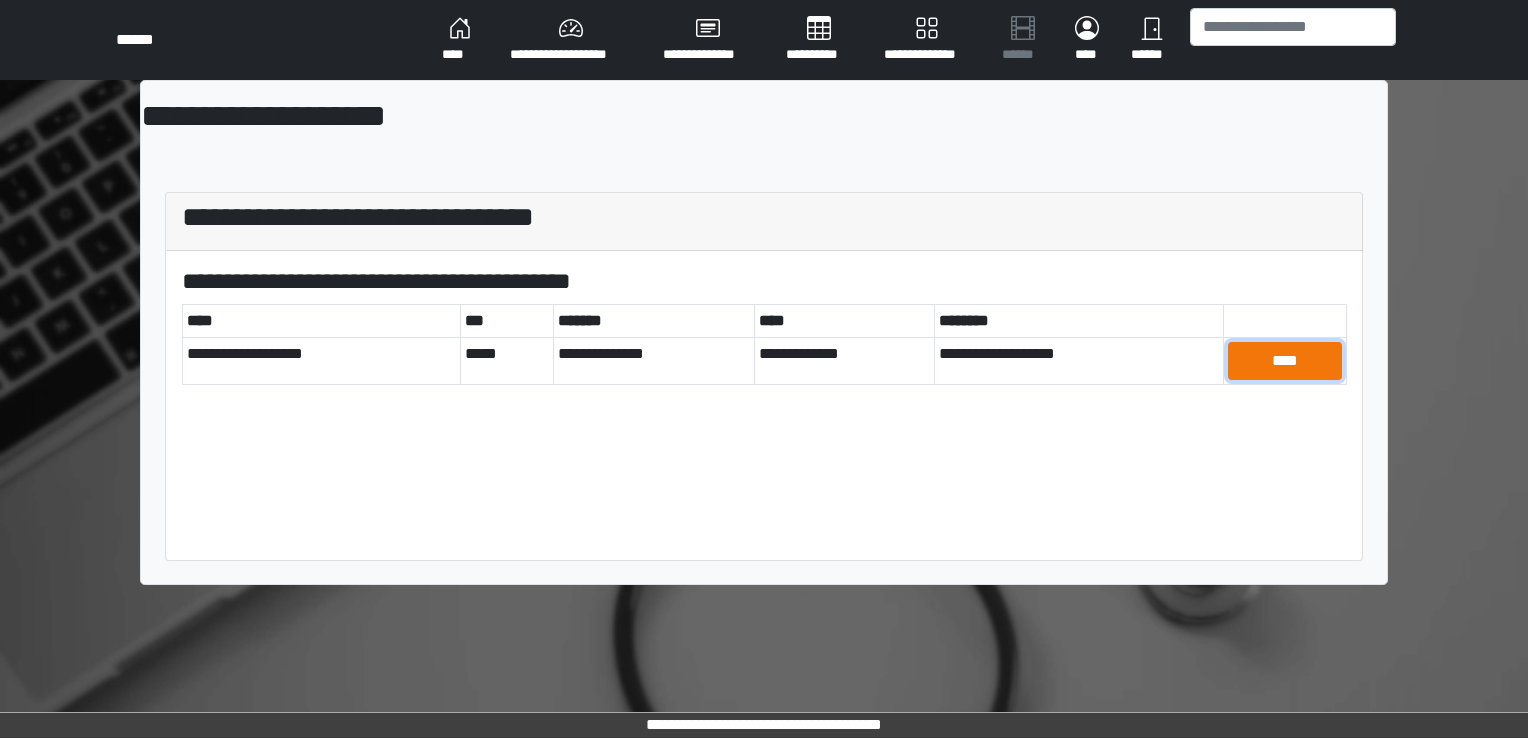 click on "****" at bounding box center (1285, 361) 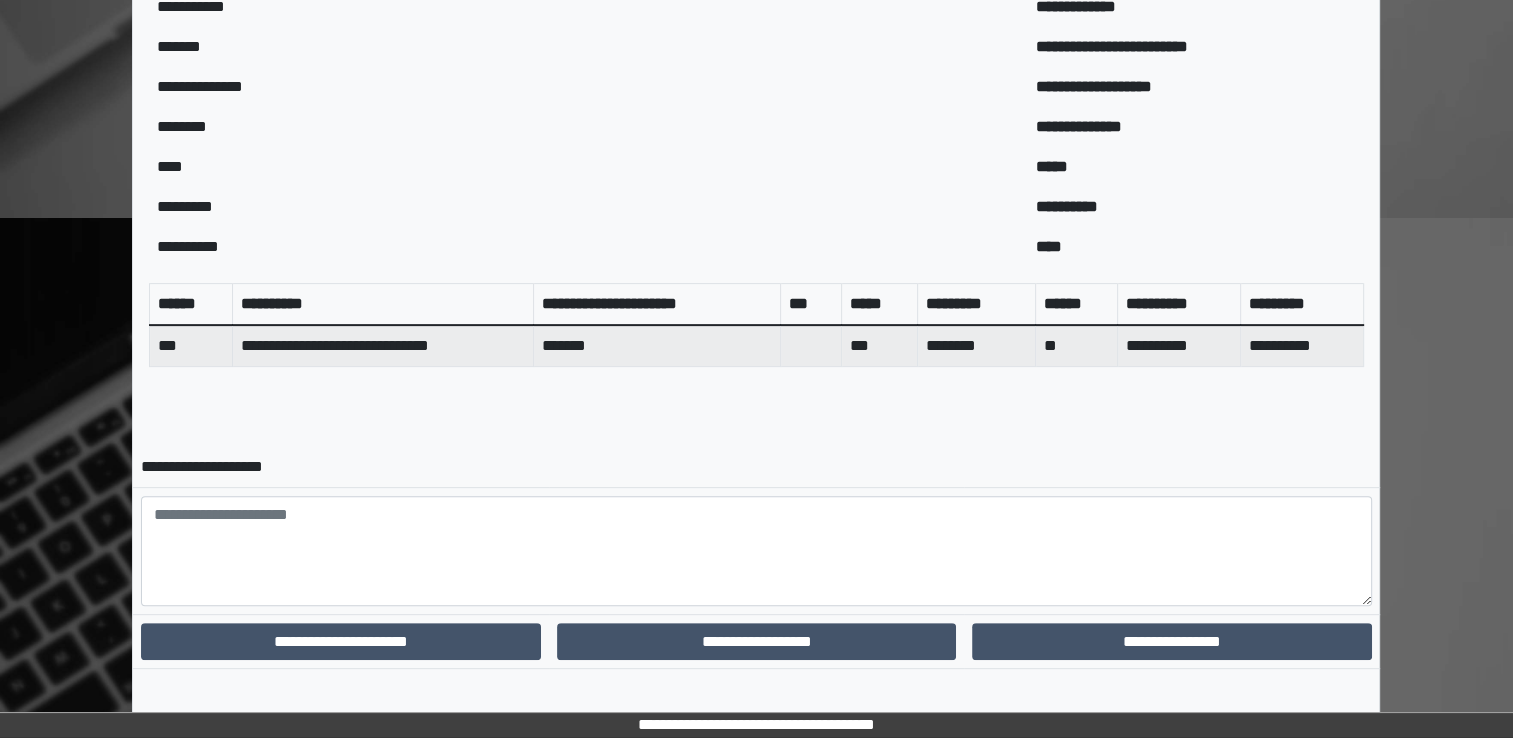 scroll, scrollTop: 644, scrollLeft: 0, axis: vertical 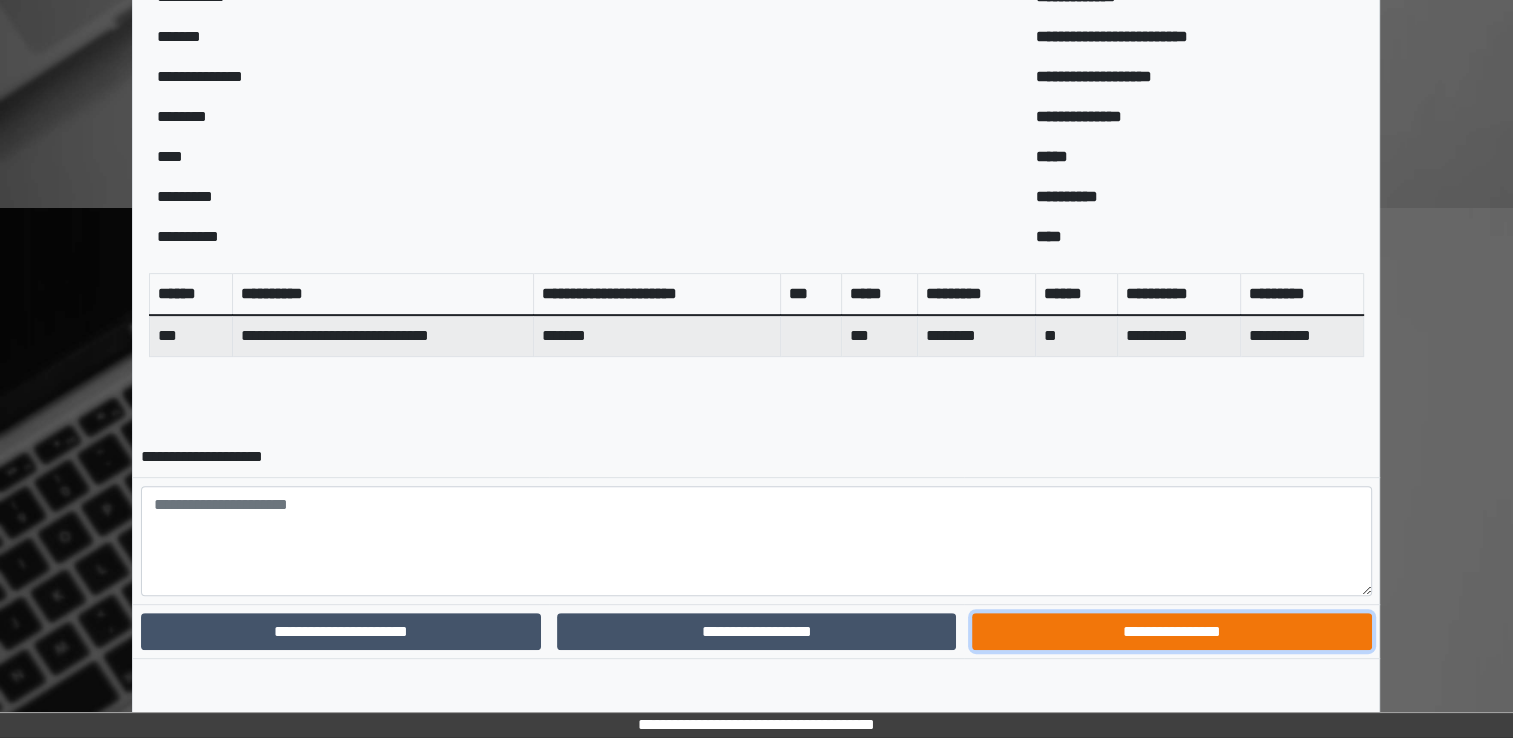 click on "**********" at bounding box center (1171, 632) 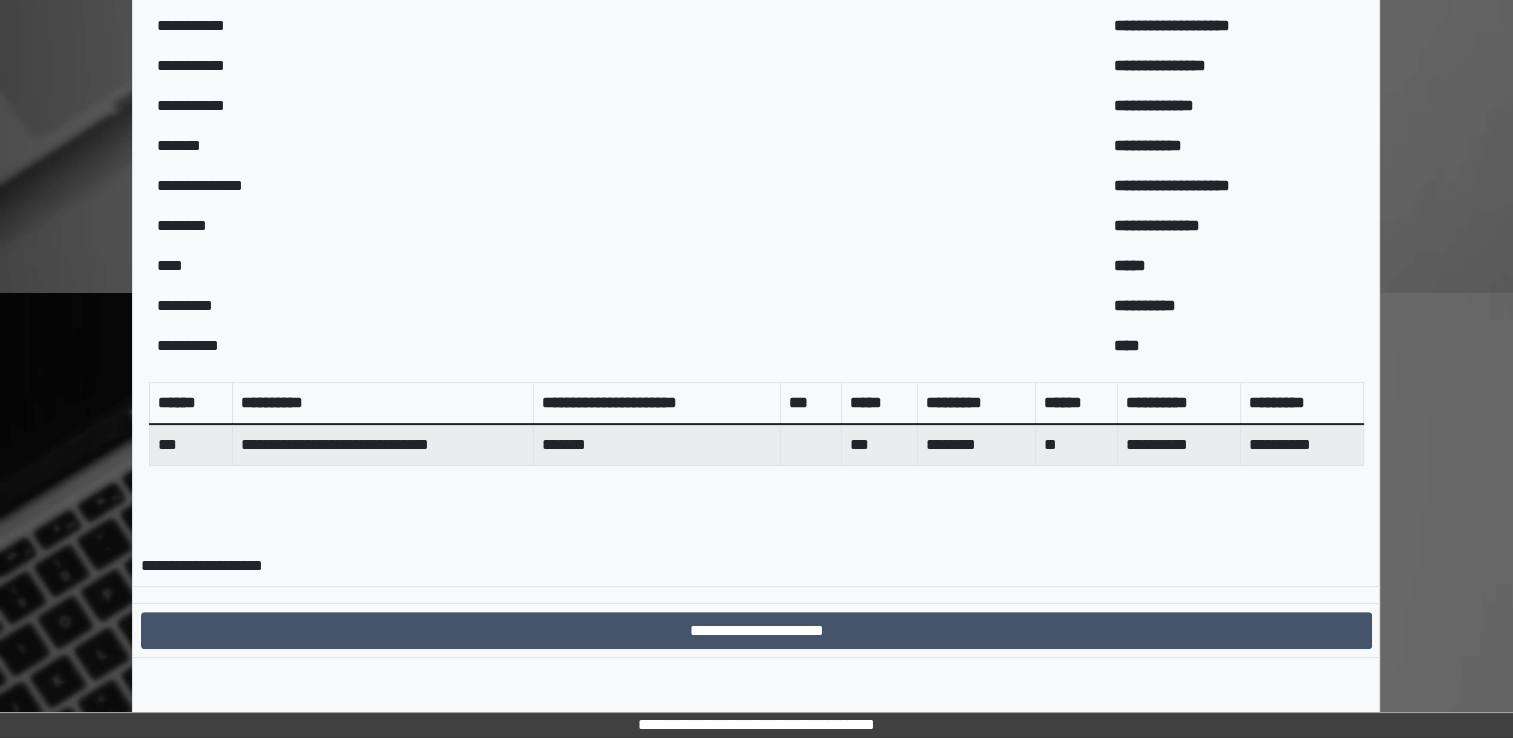 scroll, scrollTop: 559, scrollLeft: 0, axis: vertical 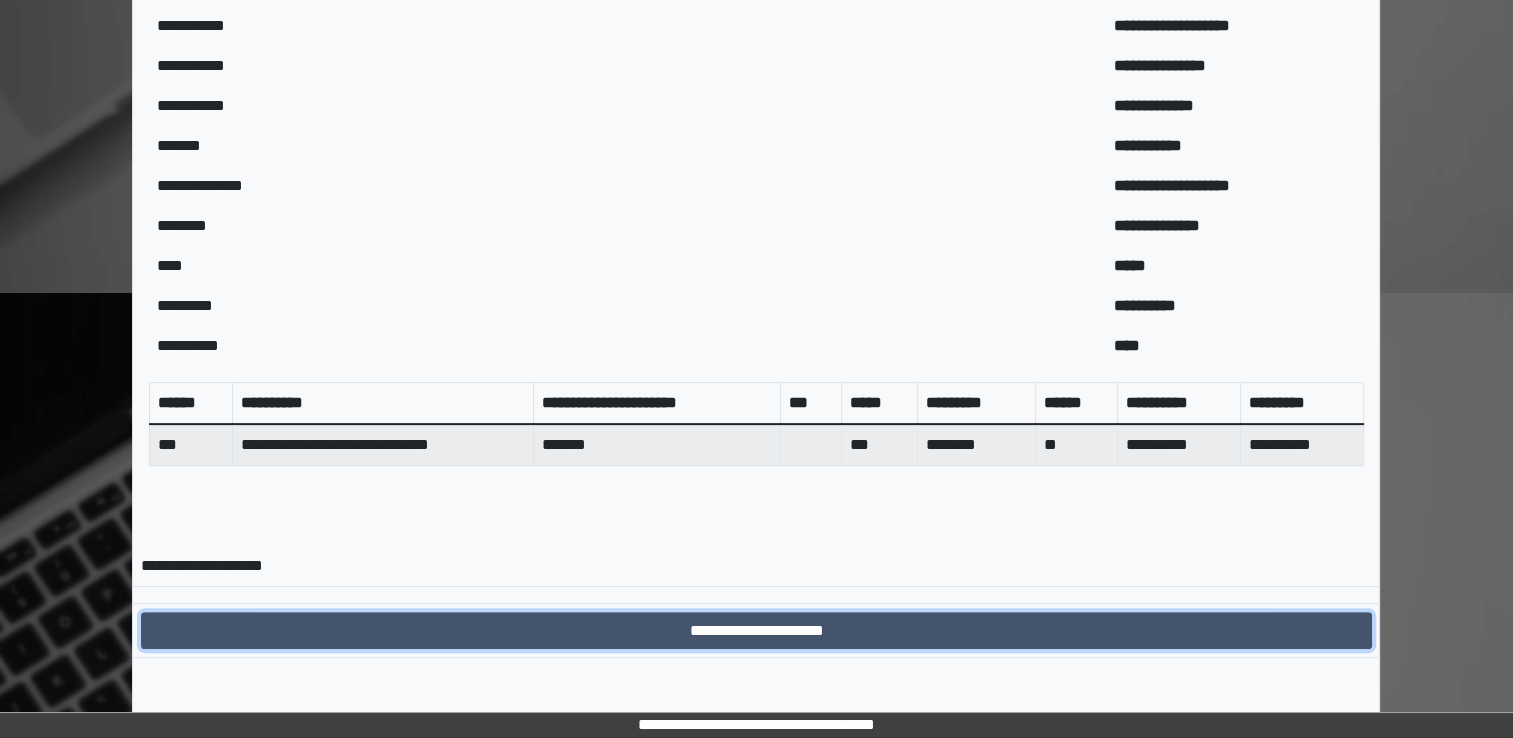 click on "**********" at bounding box center (756, 631) 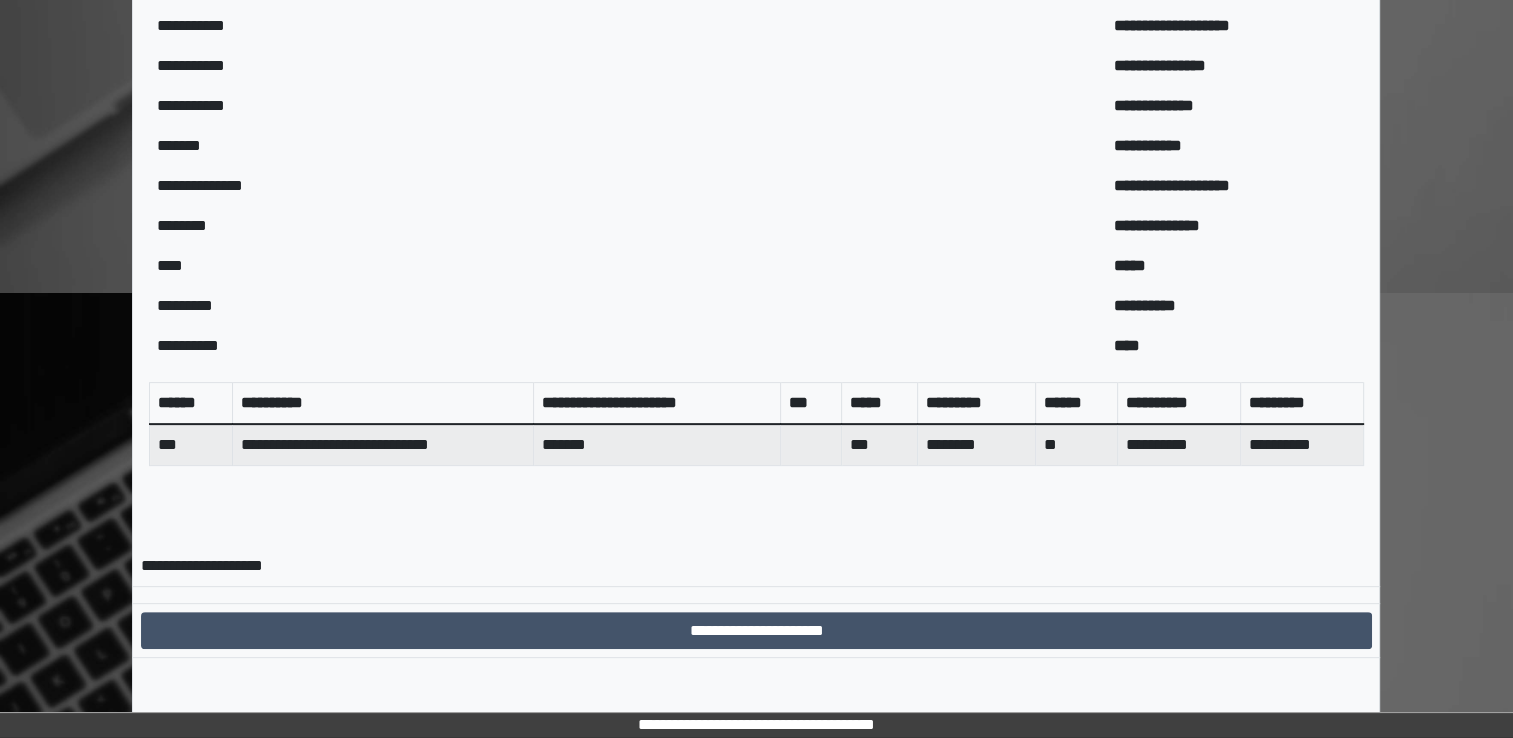 scroll, scrollTop: 0, scrollLeft: 0, axis: both 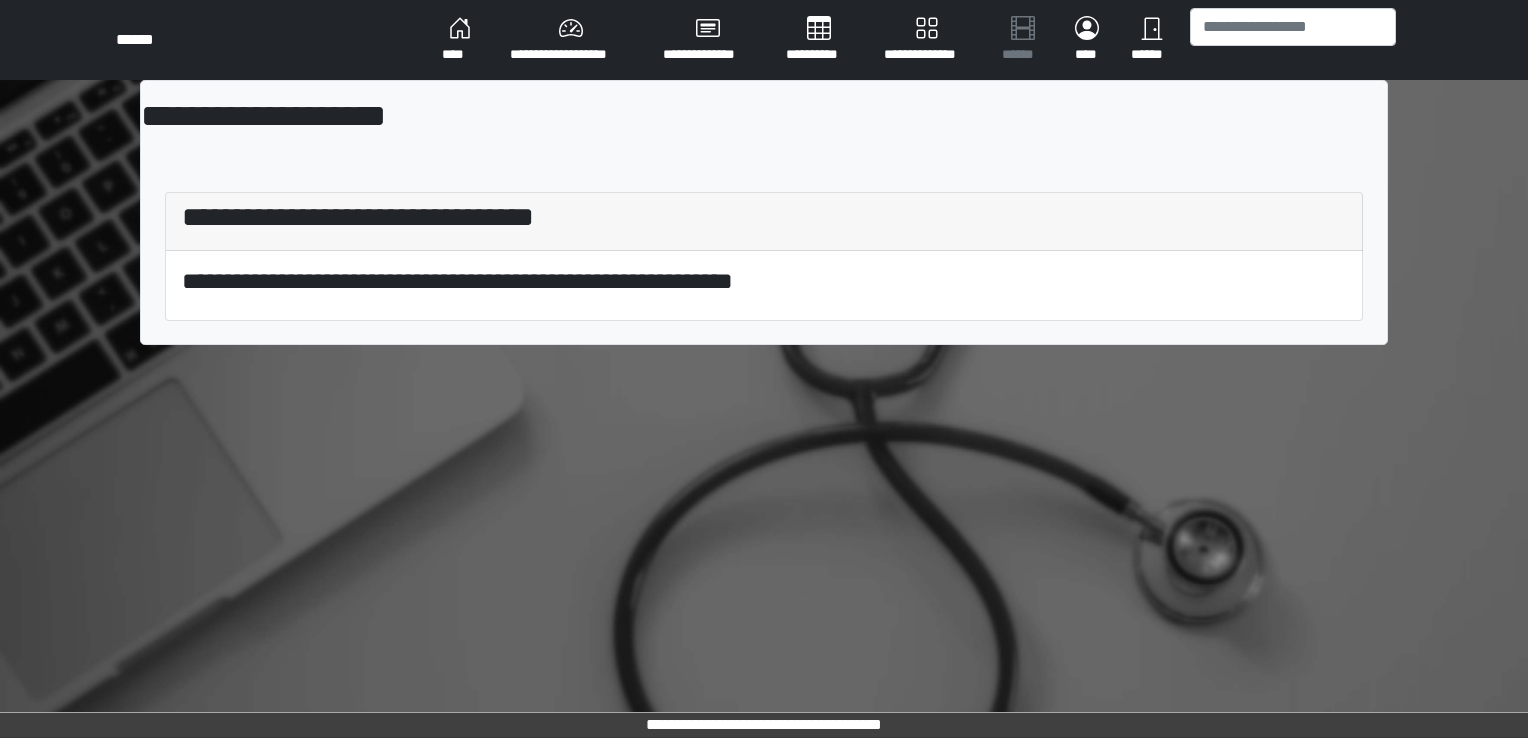 click on "****" at bounding box center (460, 40) 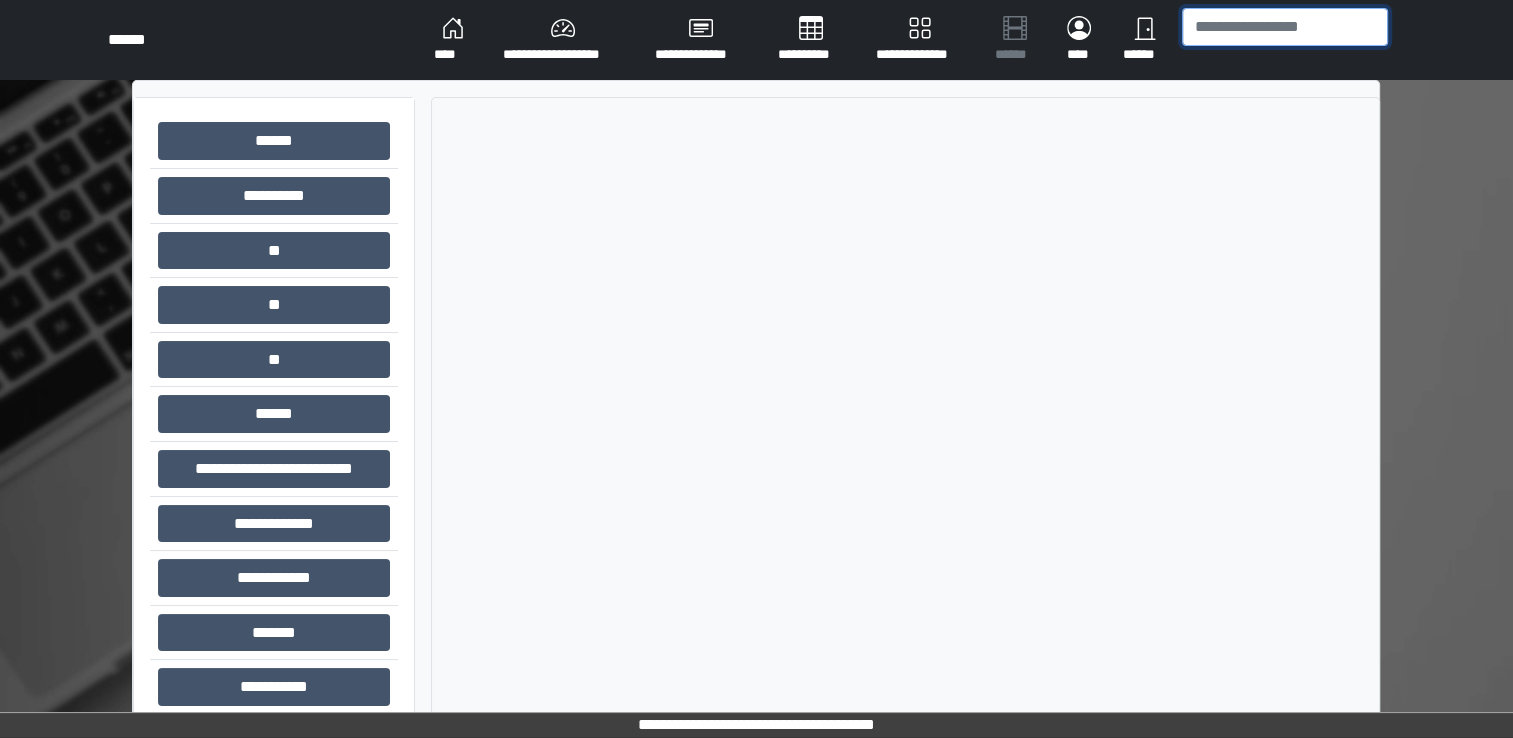 click at bounding box center [1285, 27] 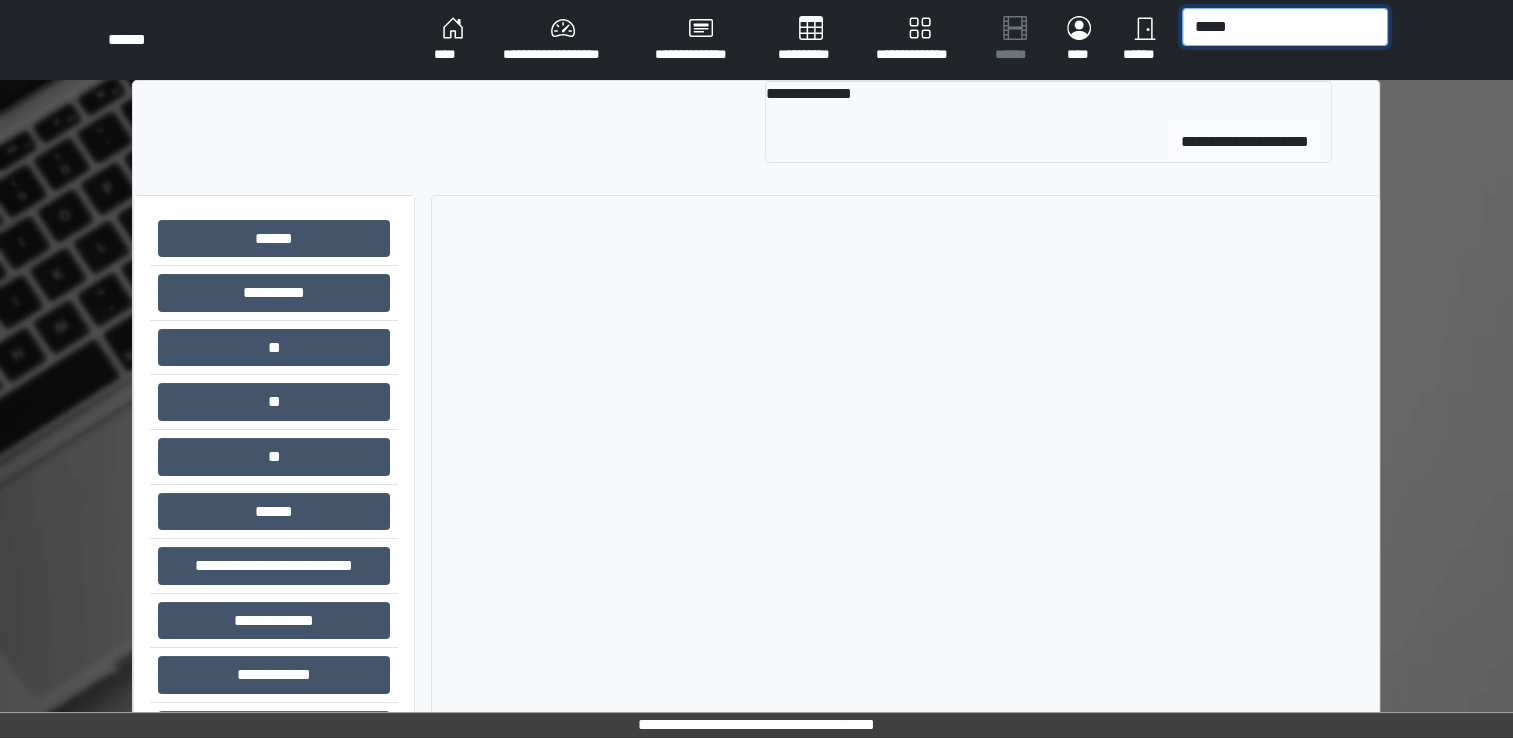 type on "*****" 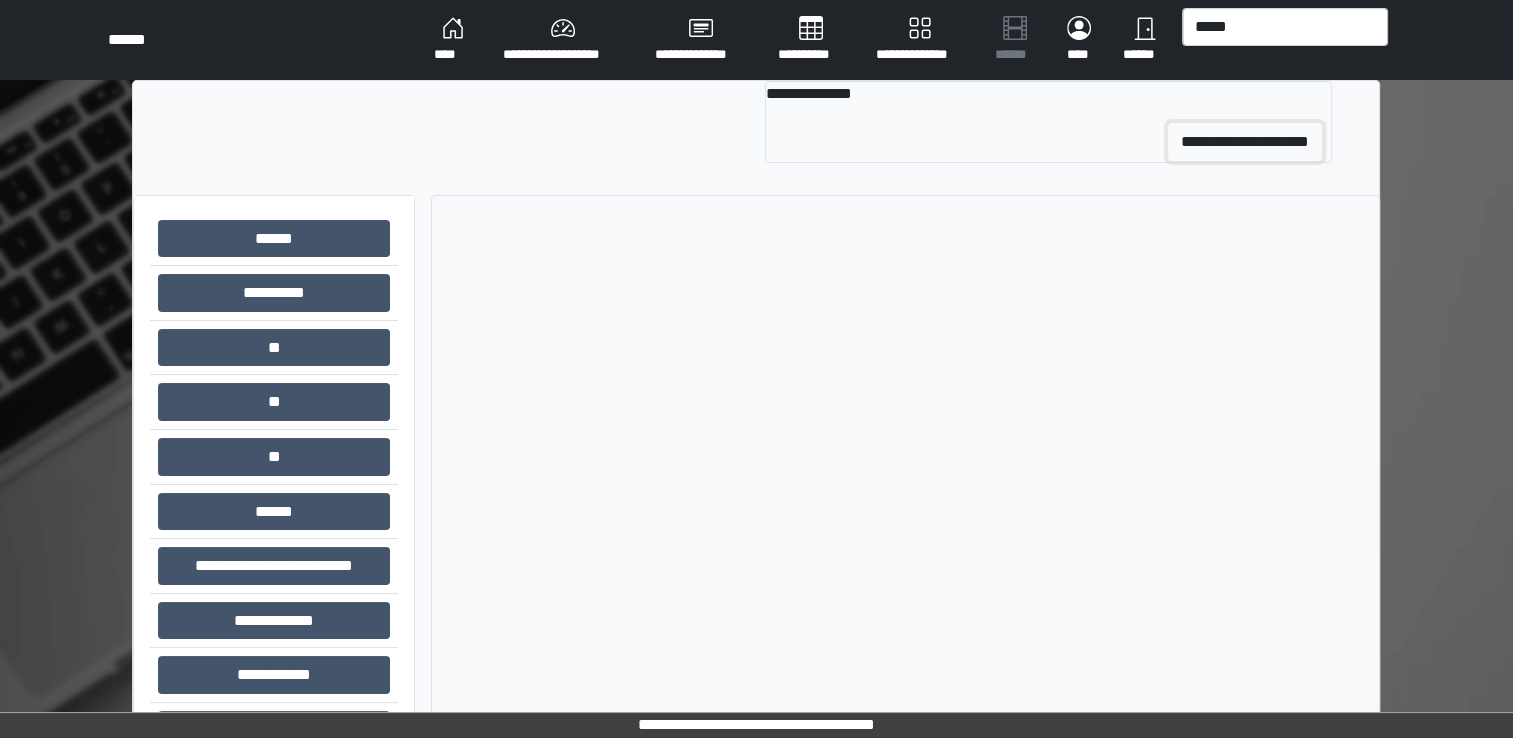 click on "**********" at bounding box center (1245, 142) 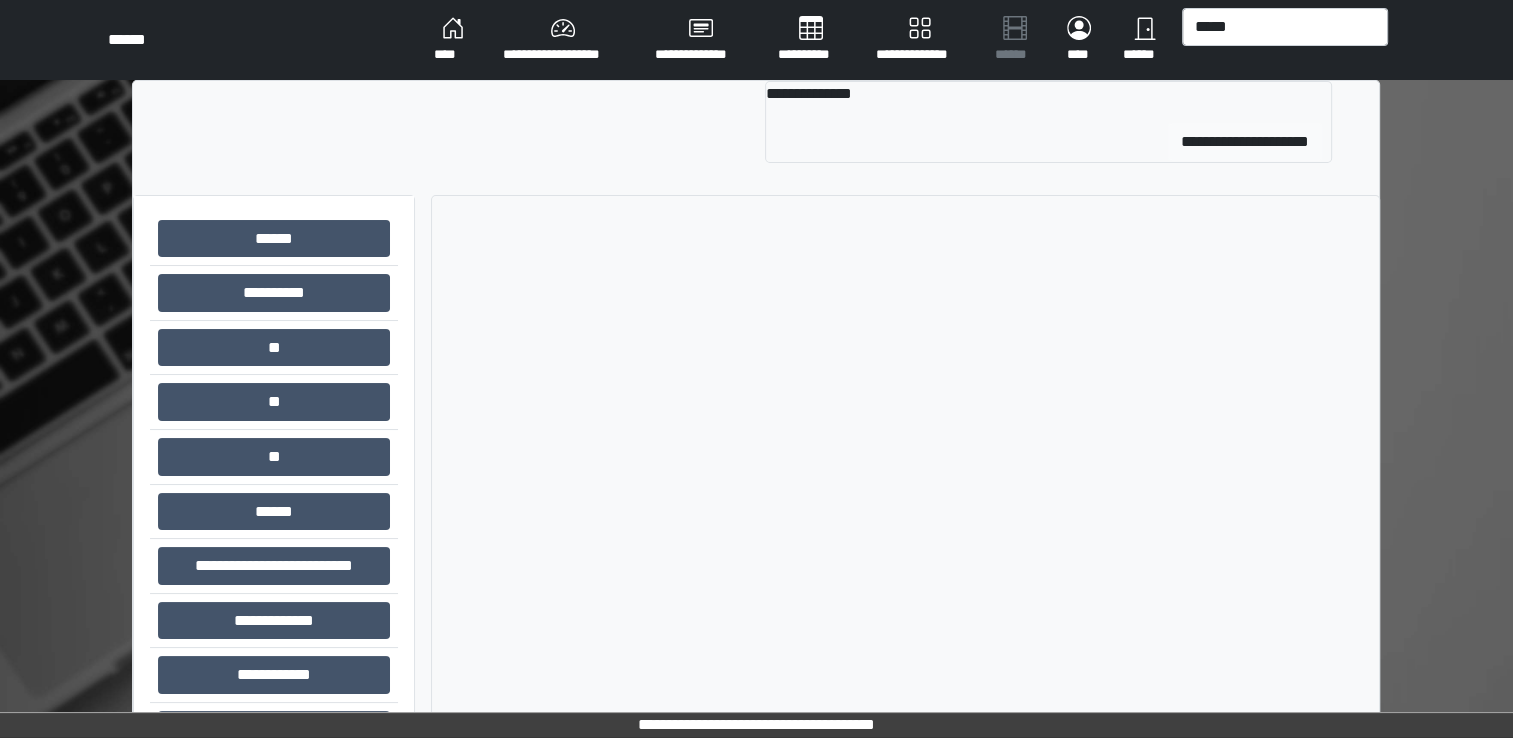 type 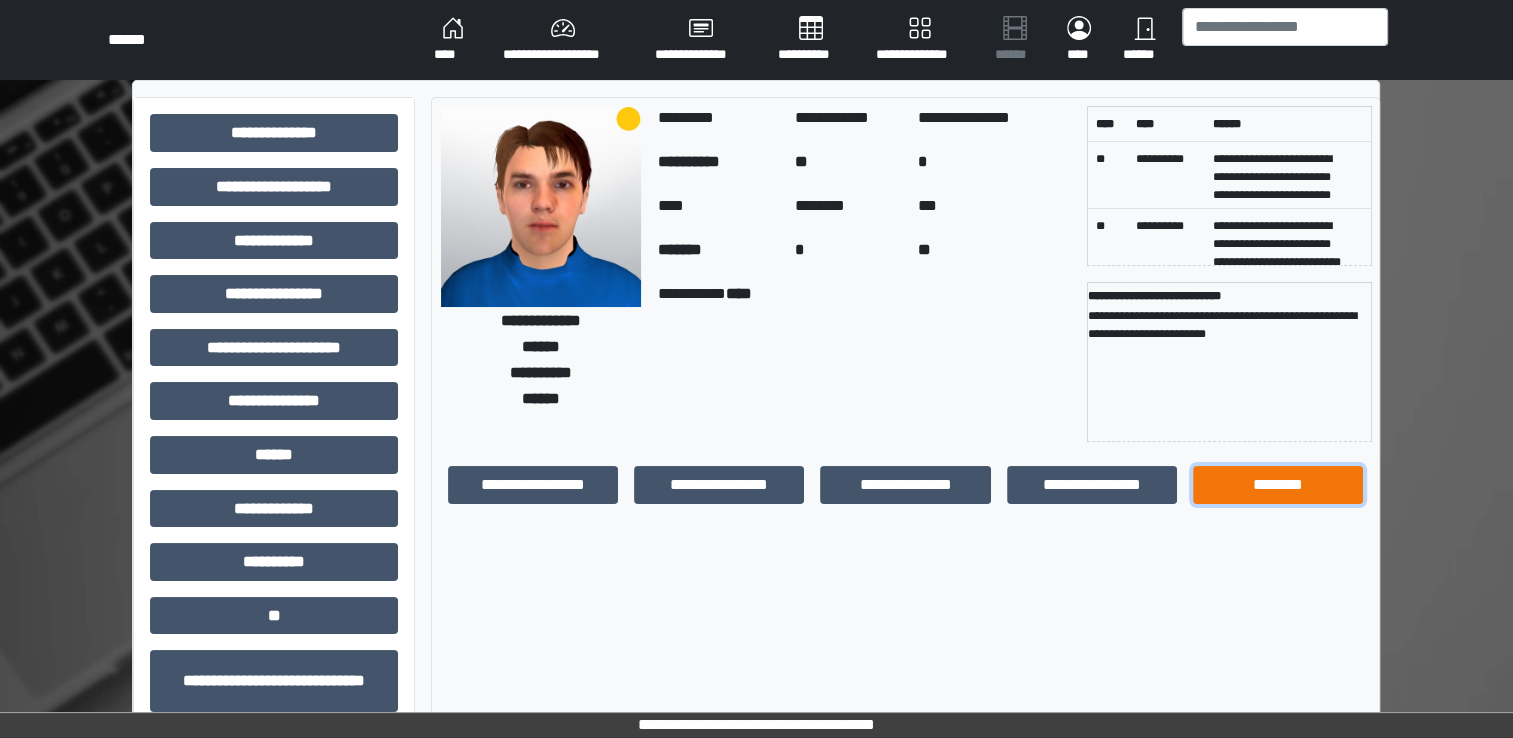 click on "********" at bounding box center (1278, 485) 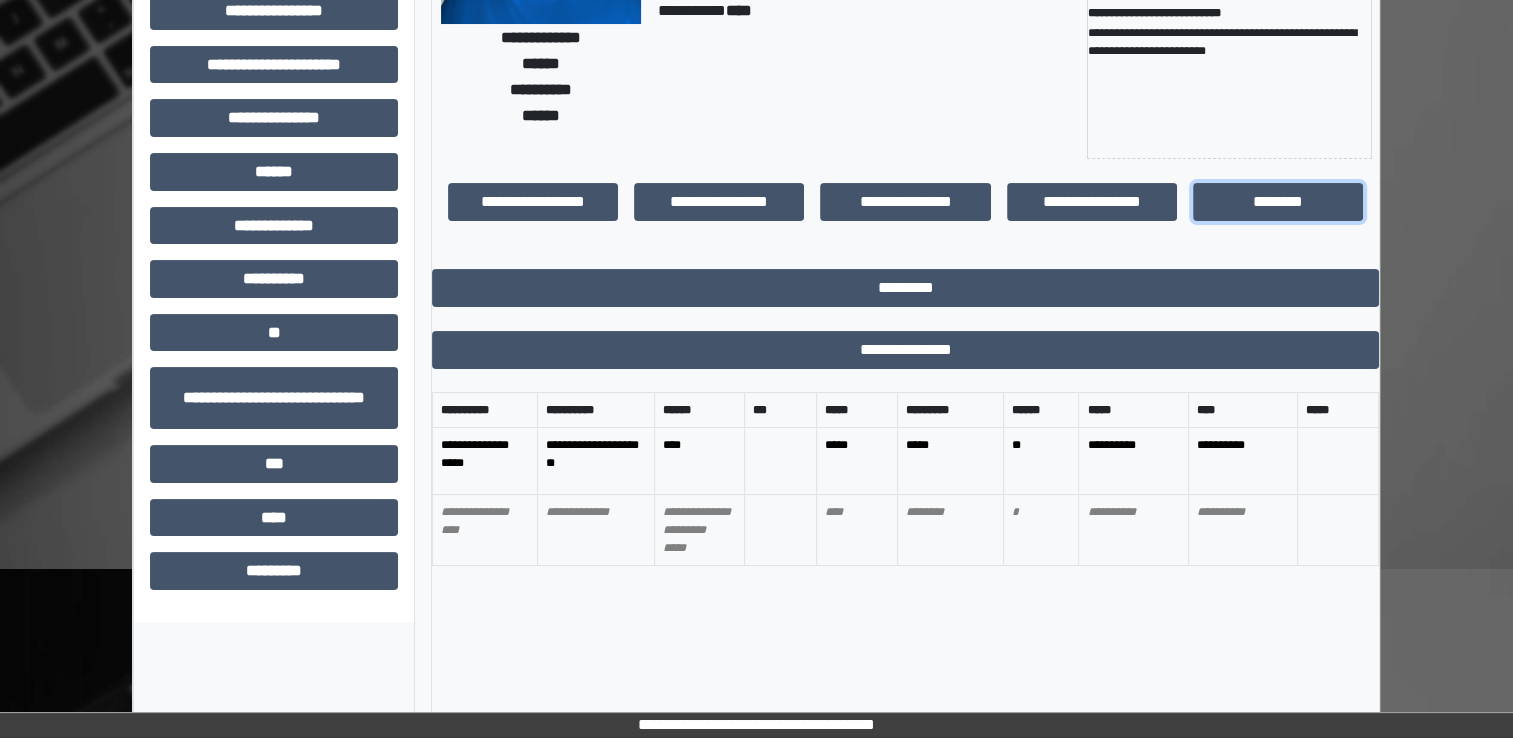 scroll, scrollTop: 434, scrollLeft: 0, axis: vertical 